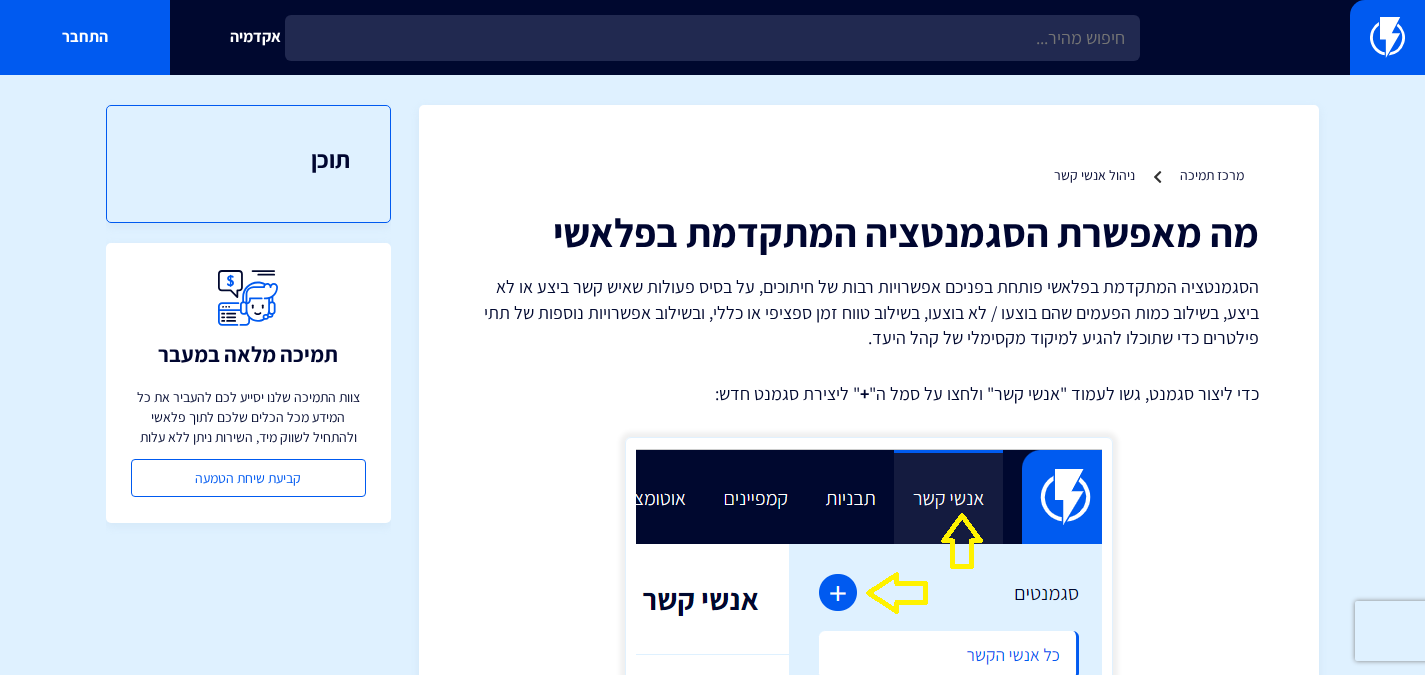 scroll, scrollTop: 1558, scrollLeft: 0, axis: vertical 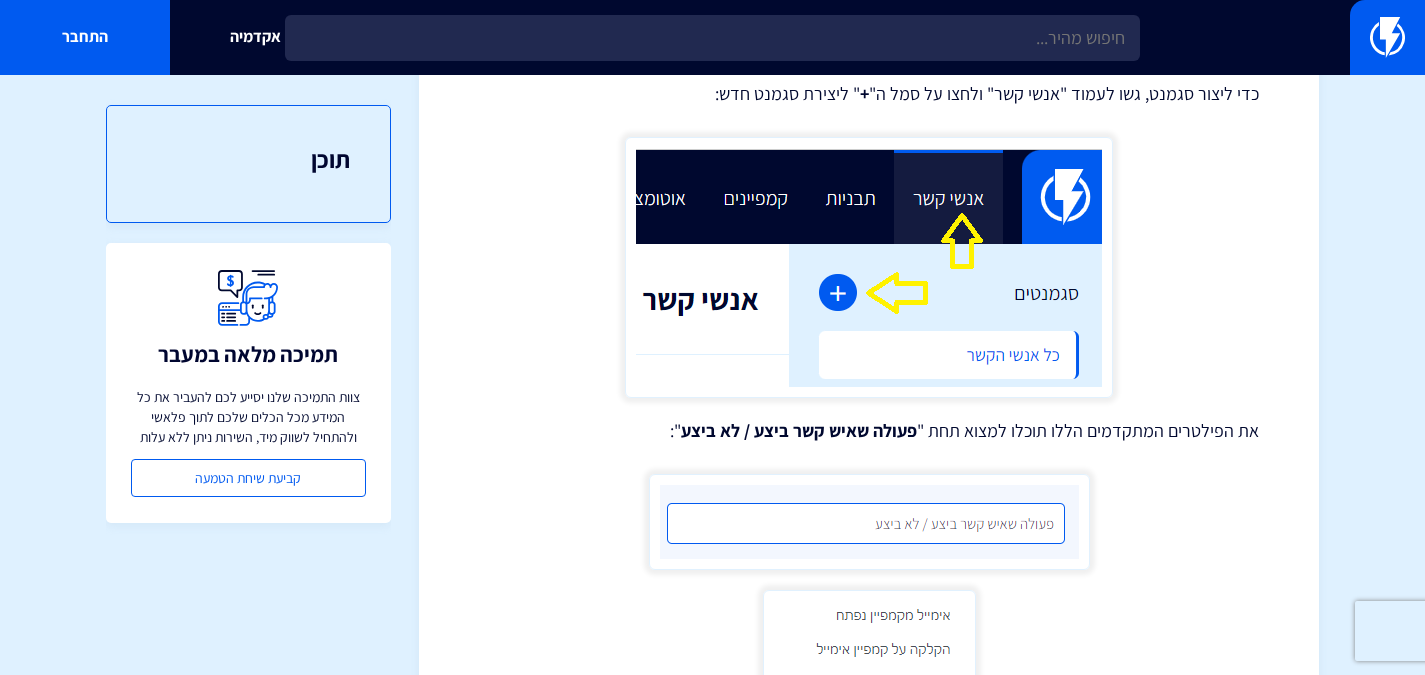 drag, startPoint x: 955, startPoint y: 235, endPoint x: 896, endPoint y: 199, distance: 69.115845 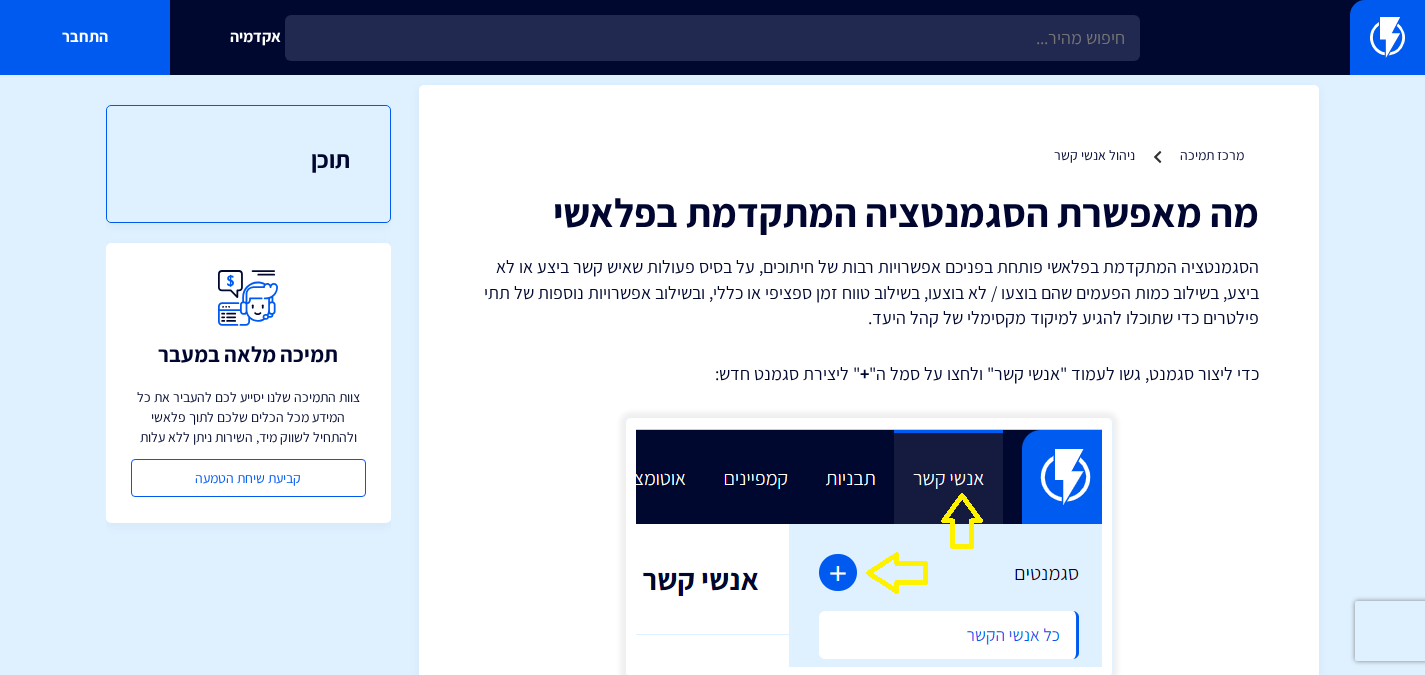 scroll, scrollTop: 0, scrollLeft: 0, axis: both 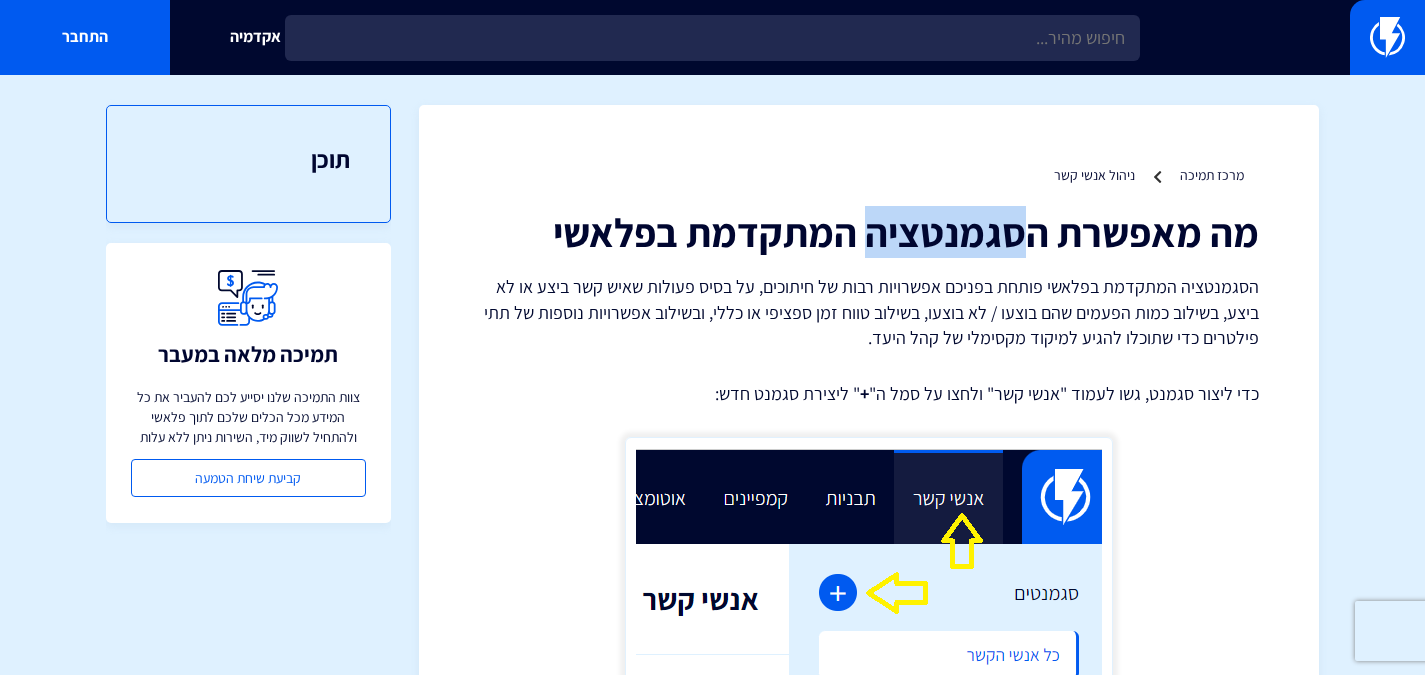 drag, startPoint x: 1020, startPoint y: 227, endPoint x: 876, endPoint y: 226, distance: 144.00348 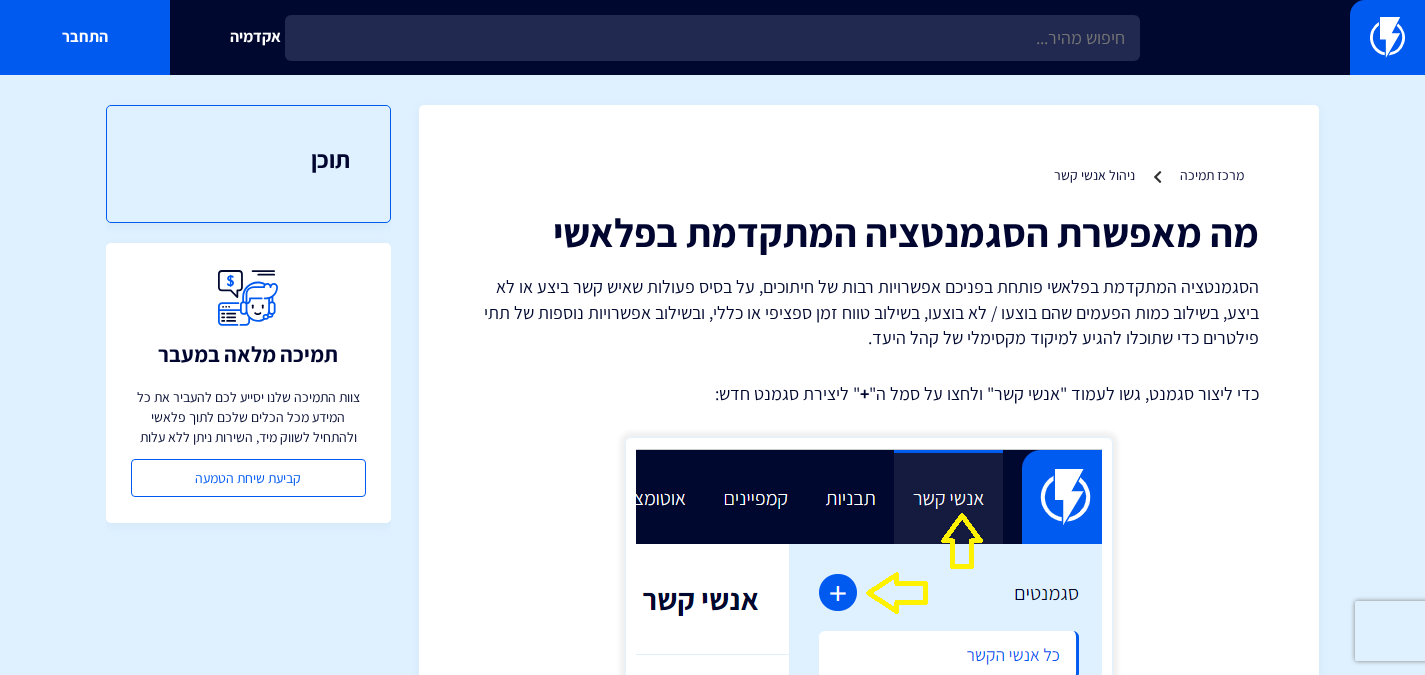 click on "הסגמנטציה המתקדמת בפלאשי פותחת בפניכם אפשרויות רבות של חיתוכים, על בסיס פעולות שאיש קשר ביצע או לא ביצע, בשילוב כמות הפעמים שהם בוצעו / לא בוצעו, בשילוב טווח זמן ספציפי או כללי, ובשילוב אפשרויות נוספות של תתי פילטרים כדי שתוכלו להגיע למיקוד מקסימלי של קהל היעד." at bounding box center (869, 312) 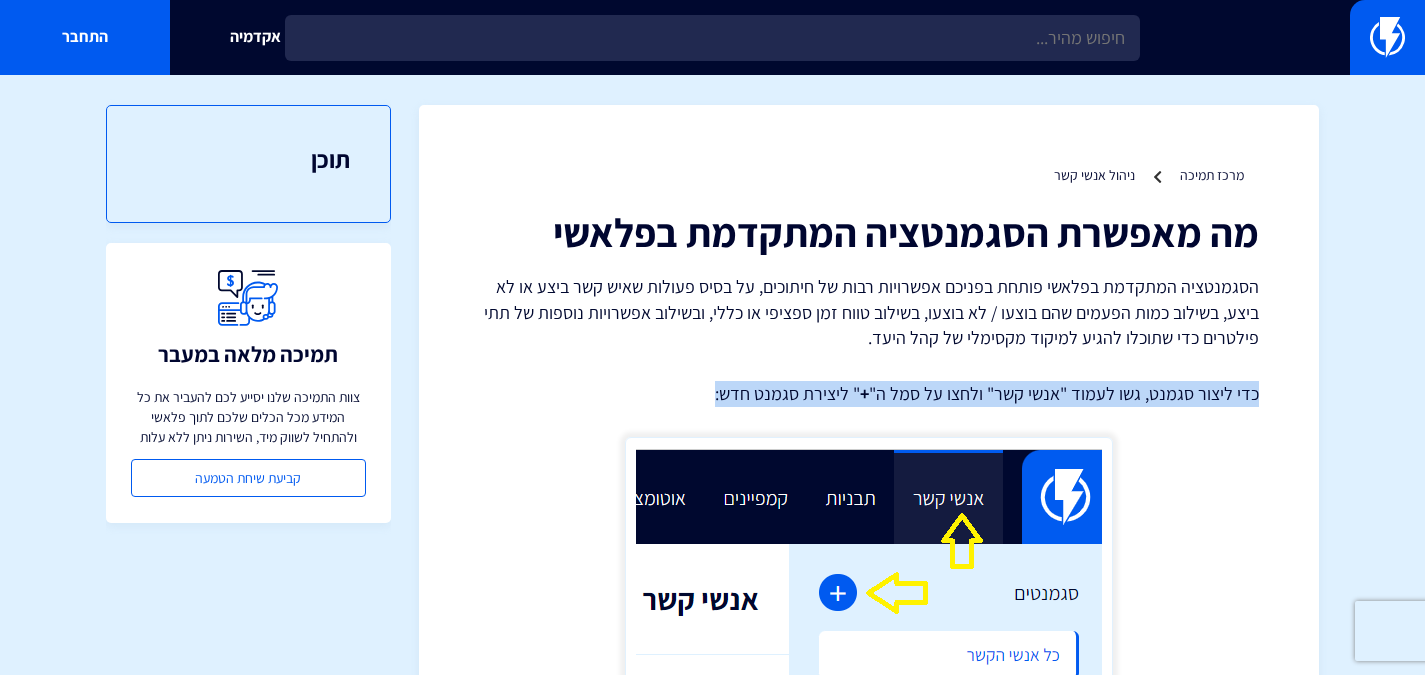 drag, startPoint x: 719, startPoint y: 397, endPoint x: 1258, endPoint y: 399, distance: 539.0037 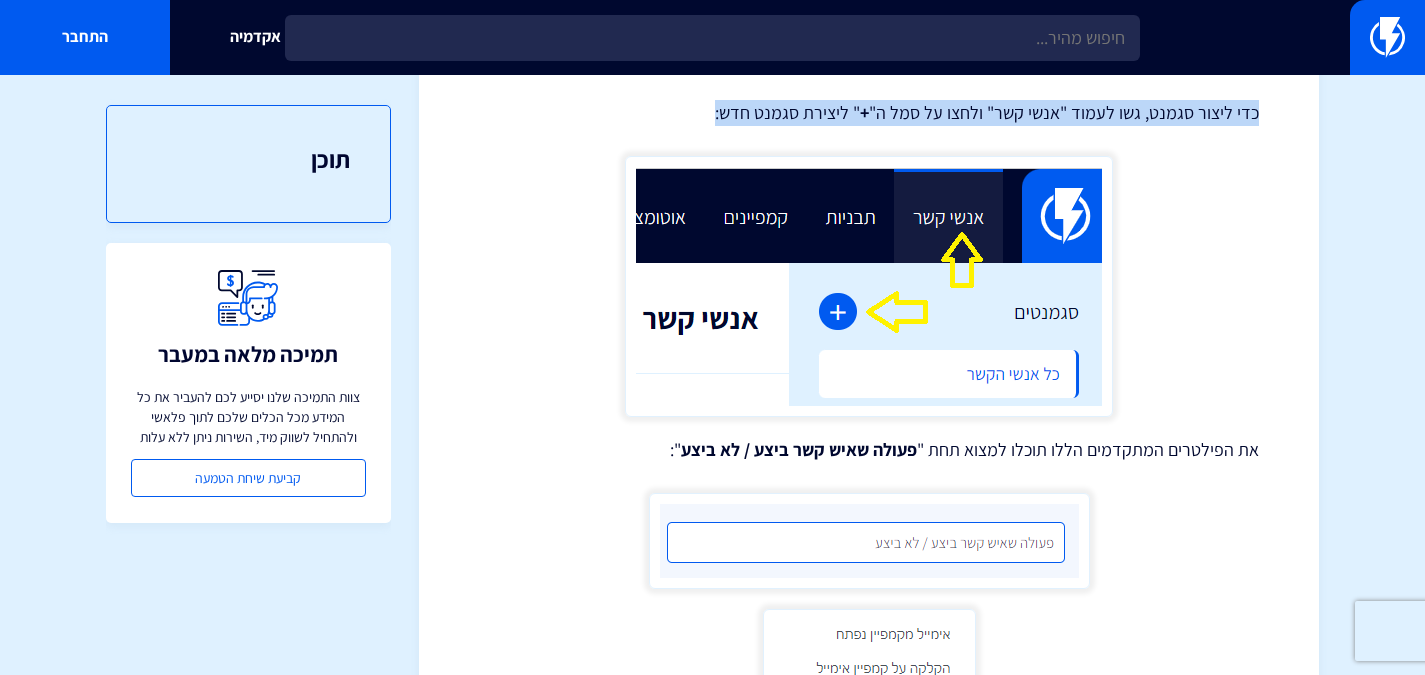 scroll, scrollTop: 300, scrollLeft: 0, axis: vertical 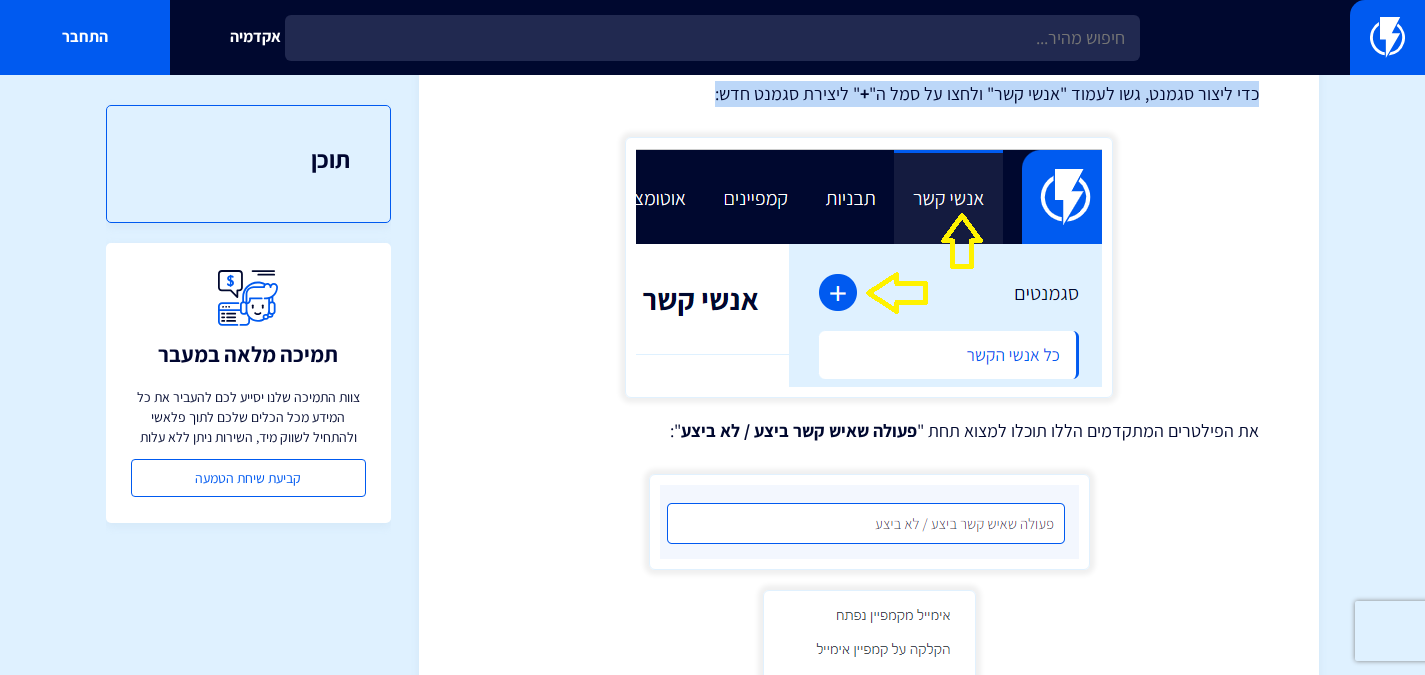 click at bounding box center (869, 267) 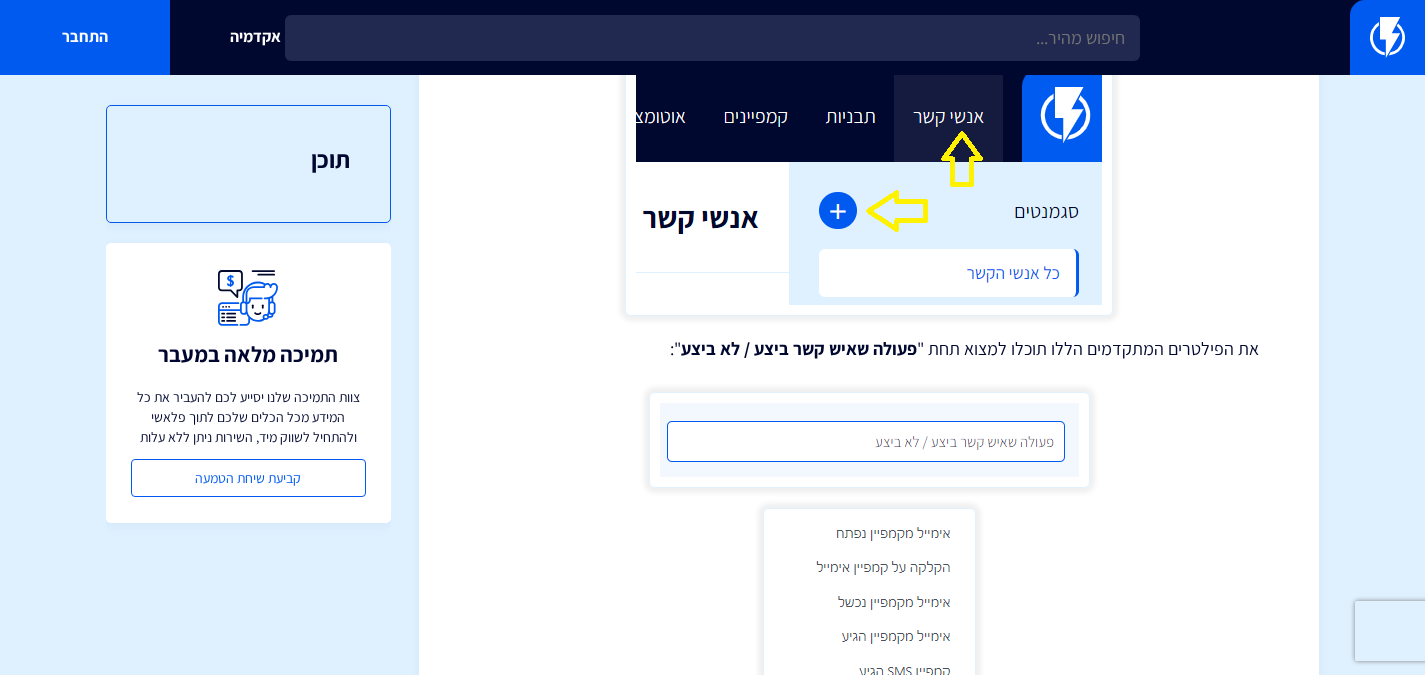 scroll, scrollTop: 358, scrollLeft: 0, axis: vertical 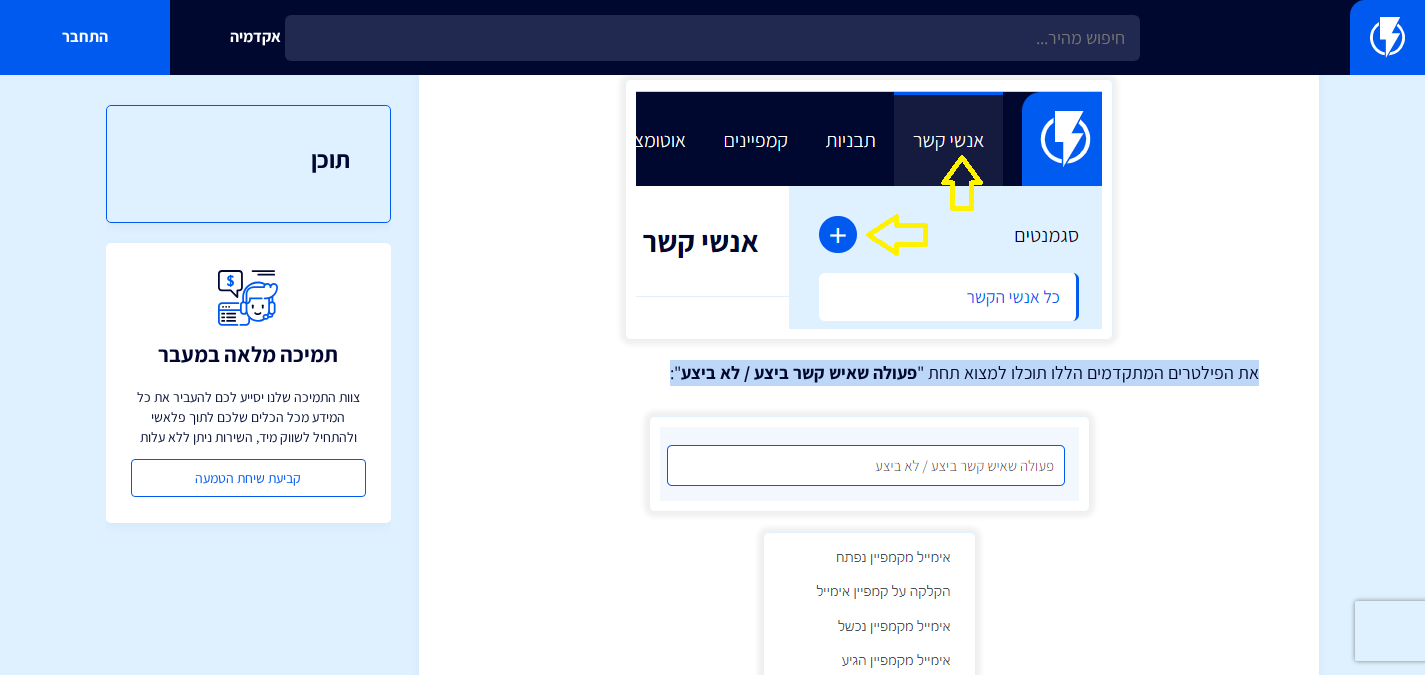 drag, startPoint x: 662, startPoint y: 380, endPoint x: 1256, endPoint y: 377, distance: 594.00757 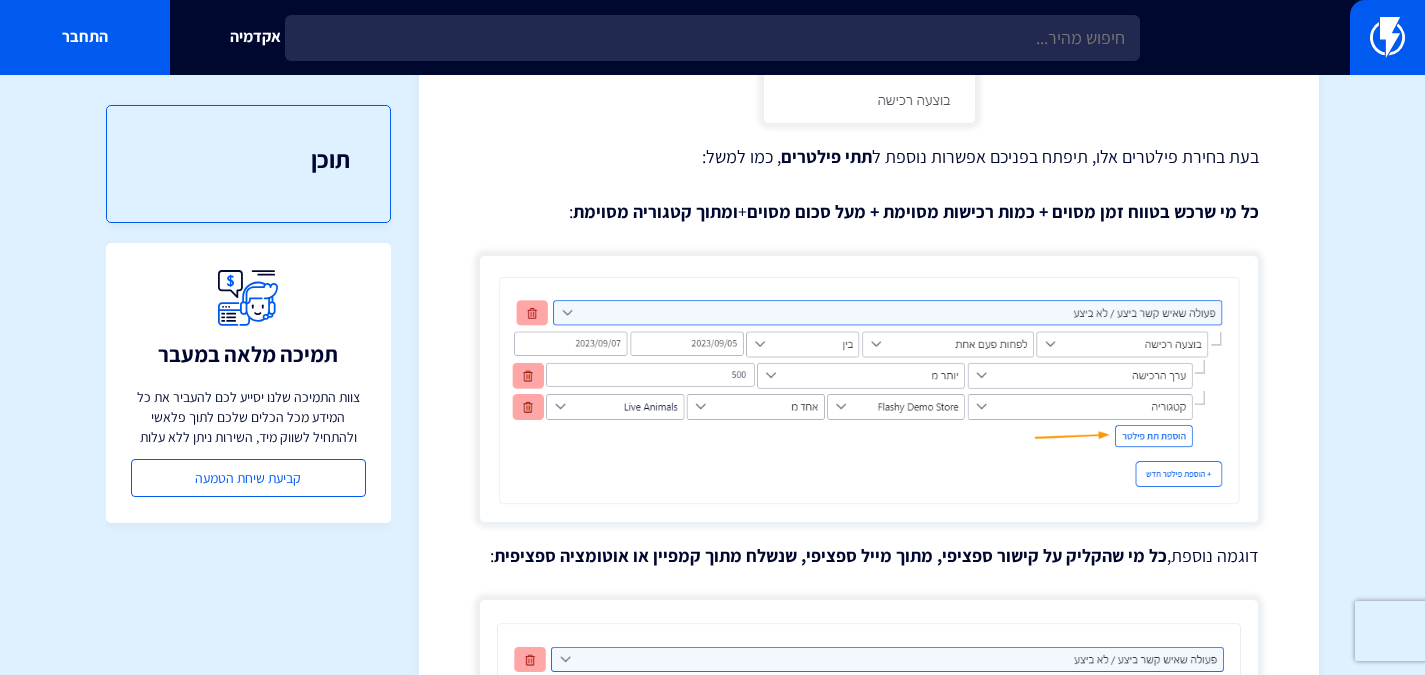 scroll, scrollTop: 1258, scrollLeft: 0, axis: vertical 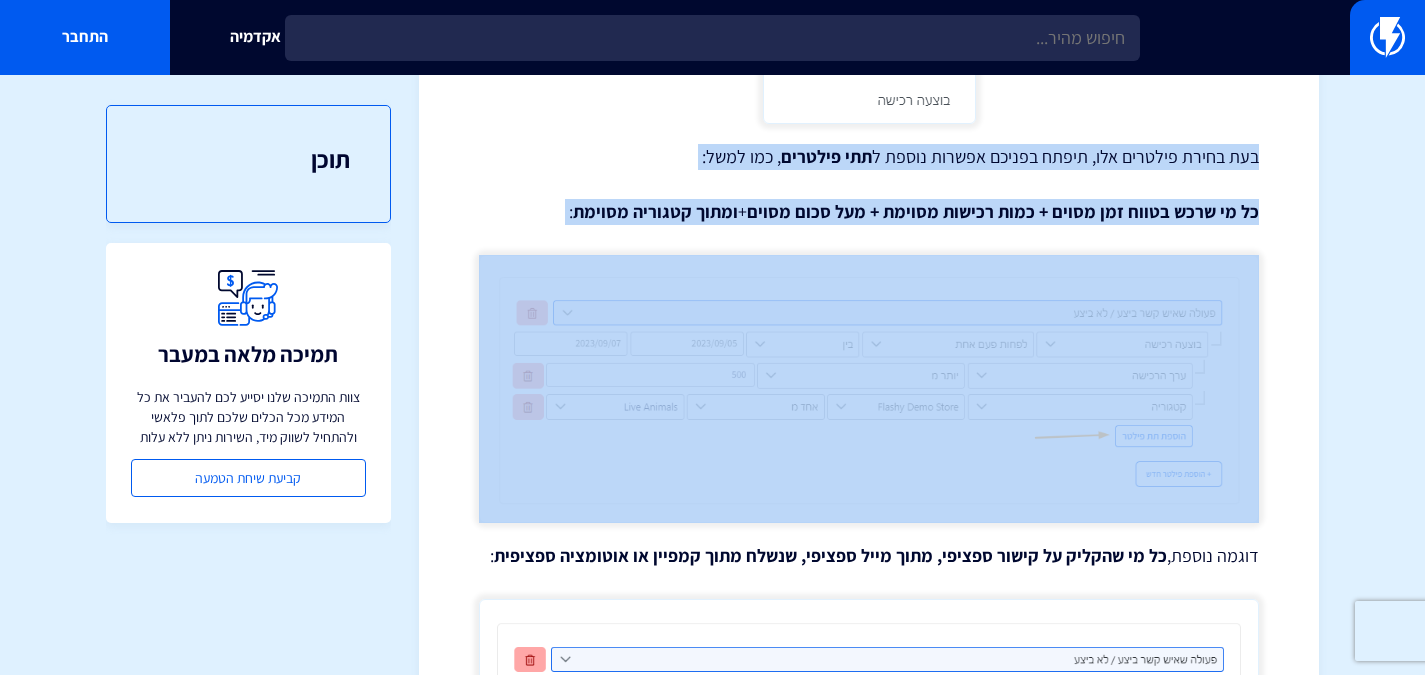 drag, startPoint x: 697, startPoint y: 218, endPoint x: 1275, endPoint y: 146, distance: 582.46716 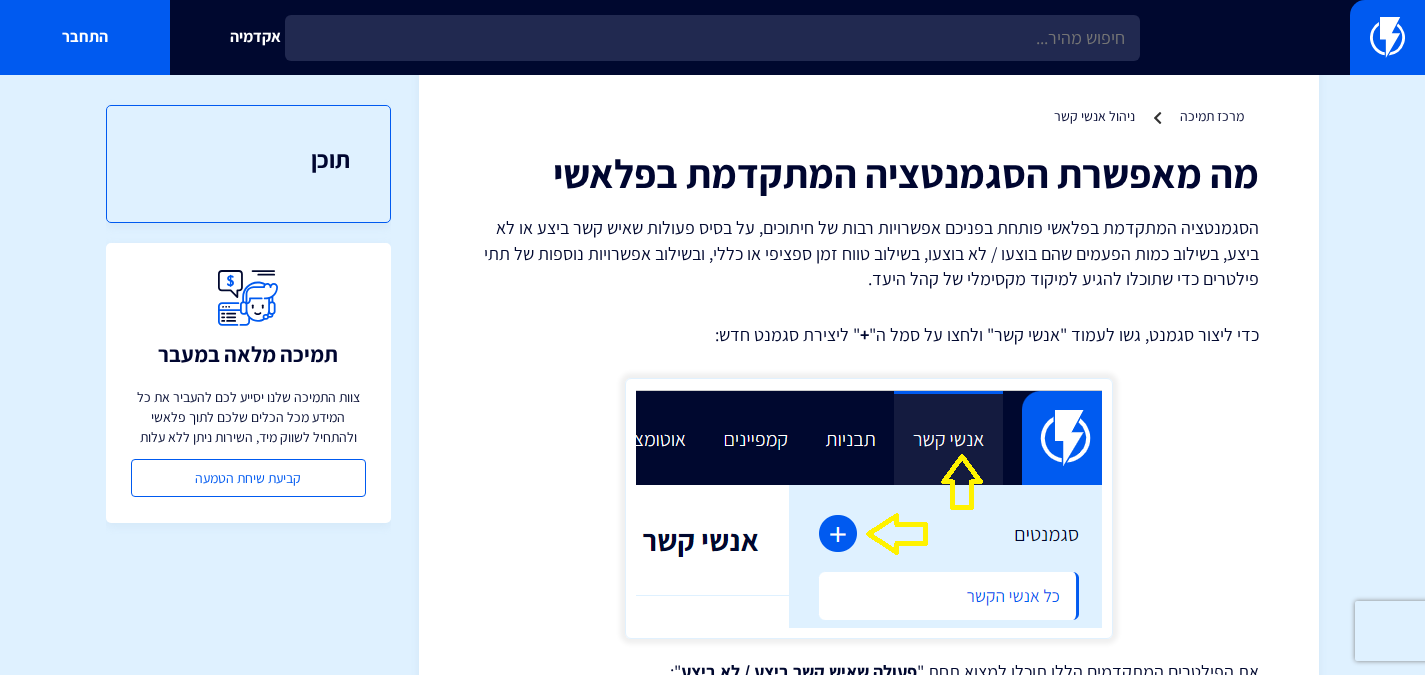 scroll, scrollTop: 0, scrollLeft: 0, axis: both 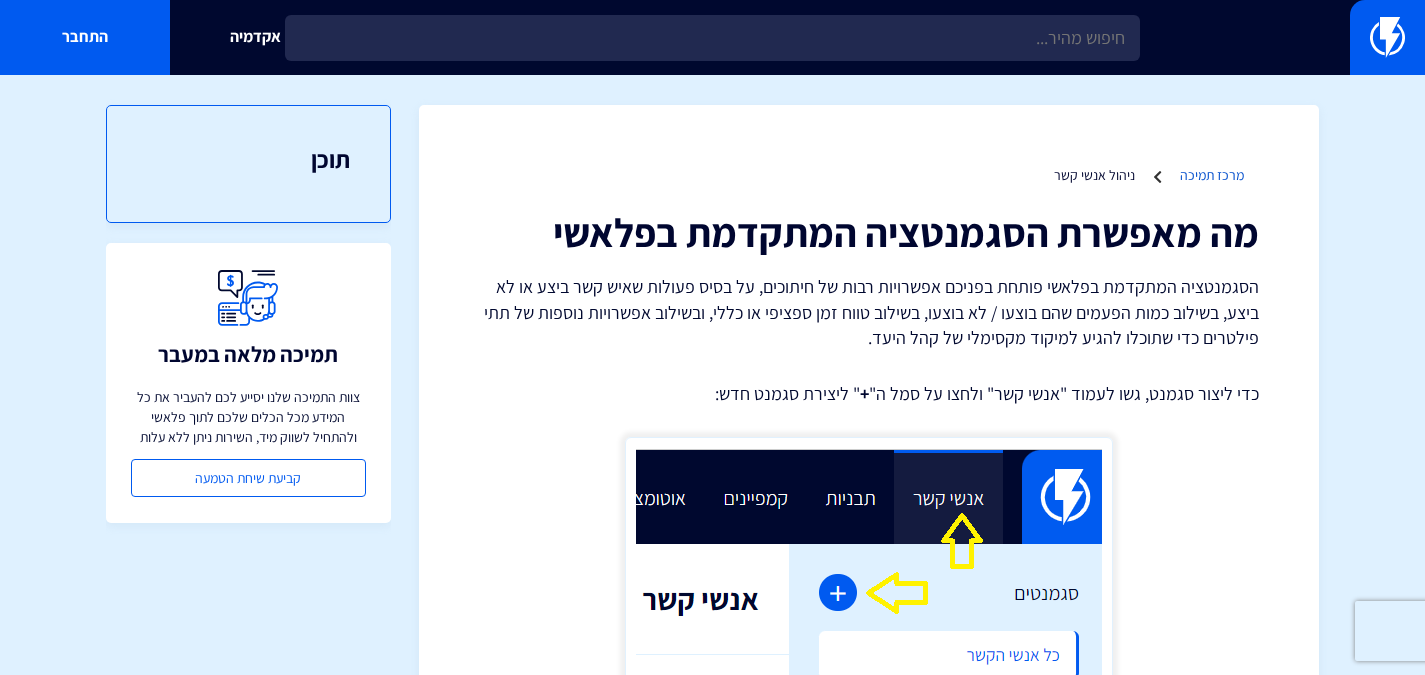 click on "מרכז תמיכה" at bounding box center (1212, 175) 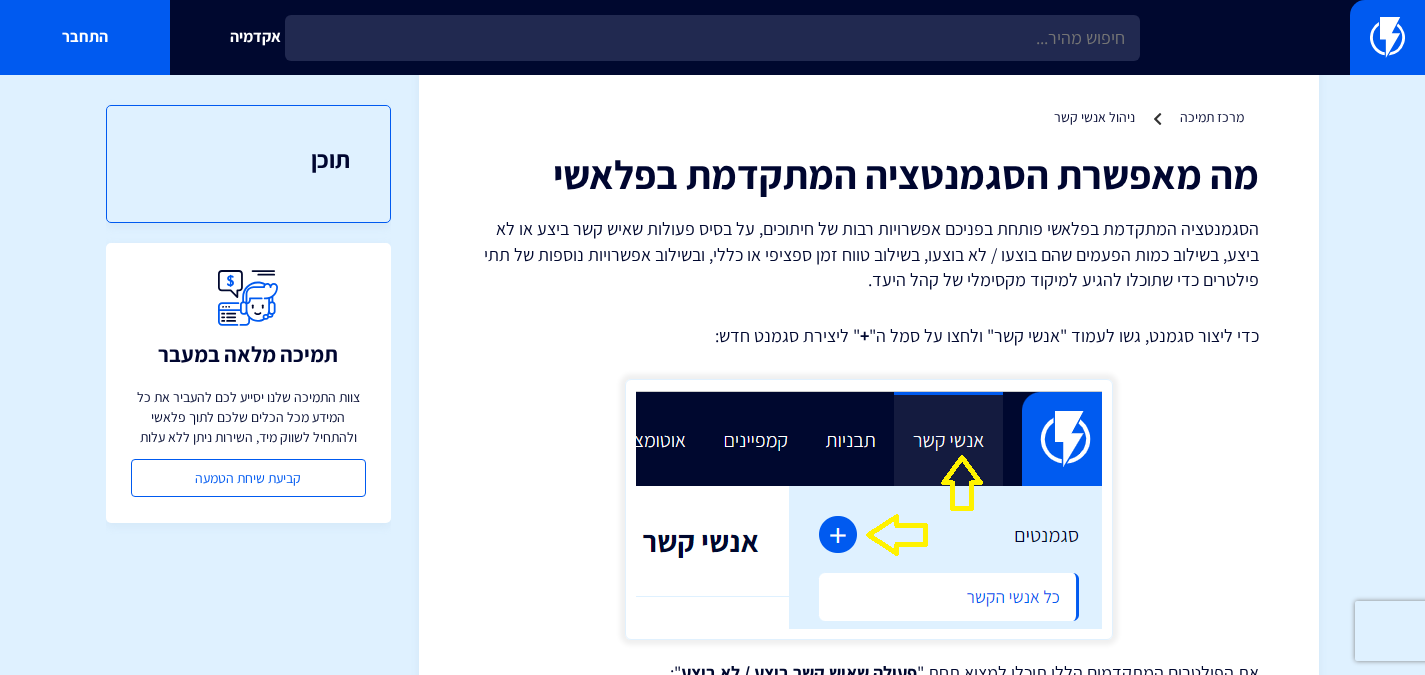scroll, scrollTop: 0, scrollLeft: 0, axis: both 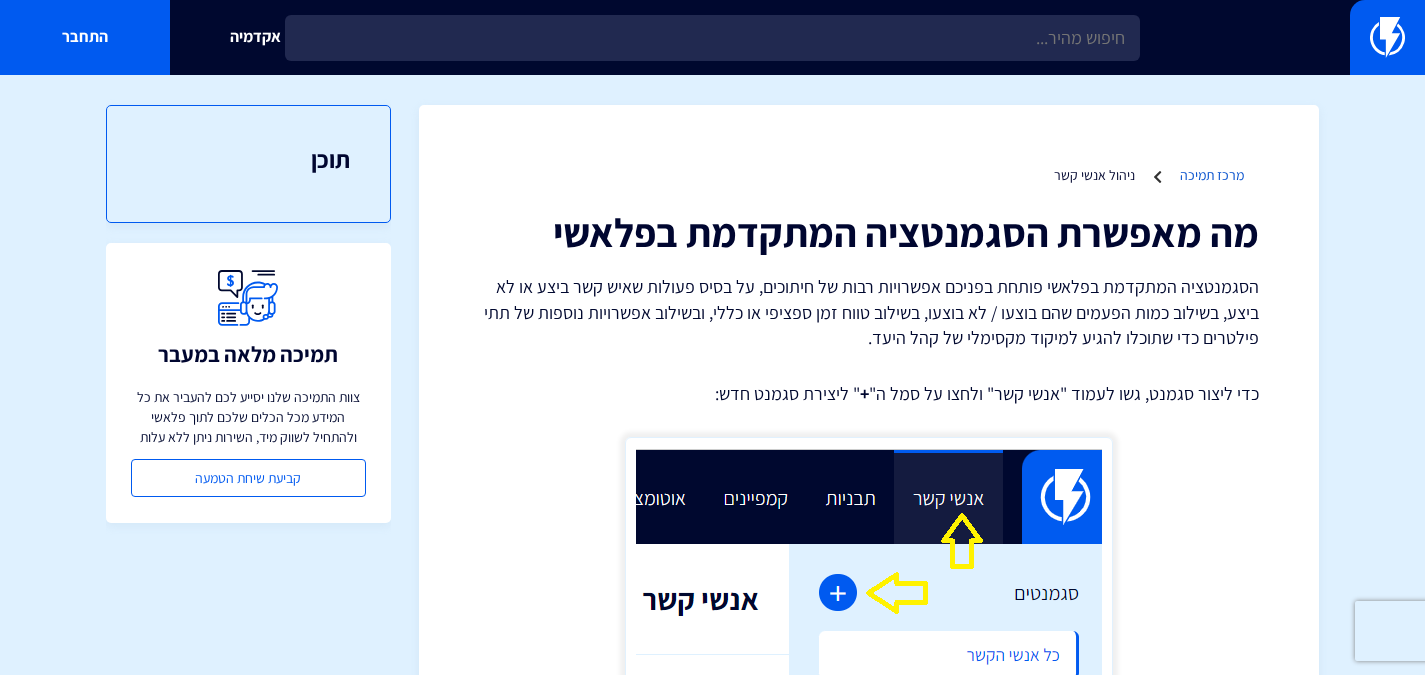 click on "מרכז תמיכה" at bounding box center (1212, 175) 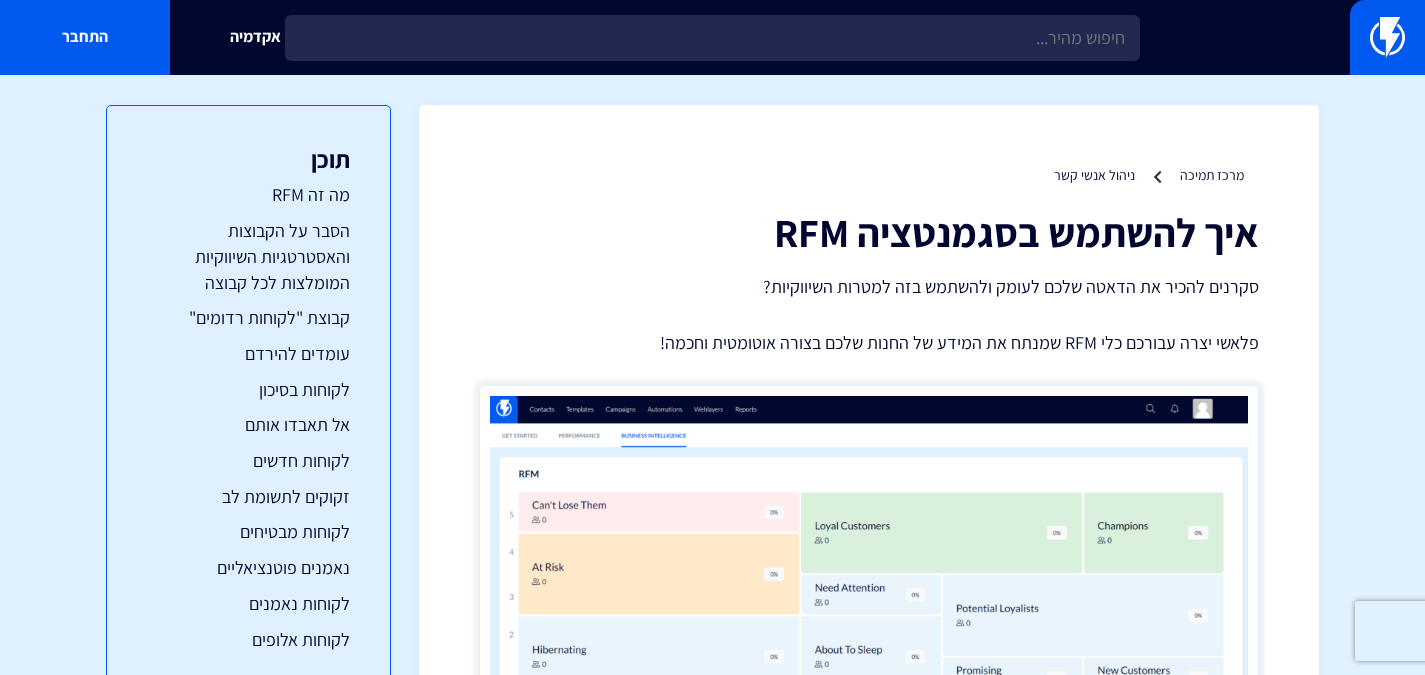 scroll, scrollTop: 0, scrollLeft: 0, axis: both 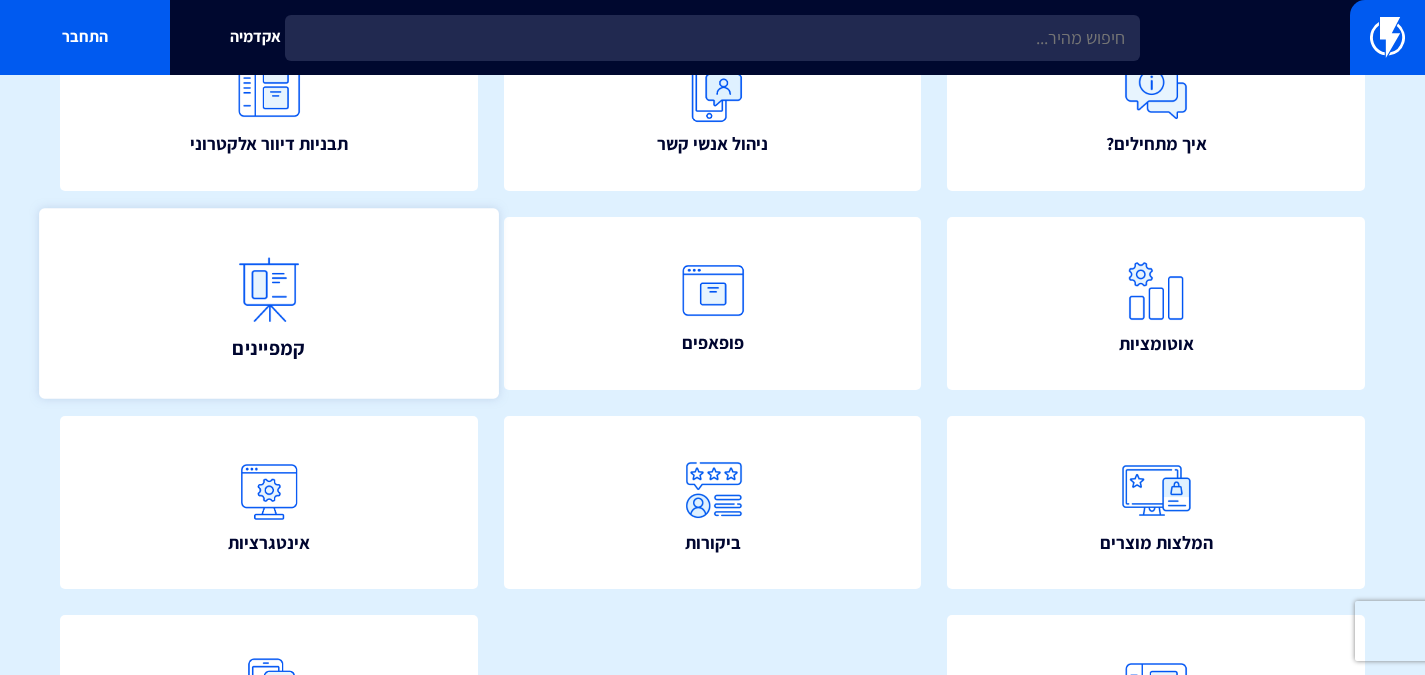 click on "קמפיינים" at bounding box center [268, 303] 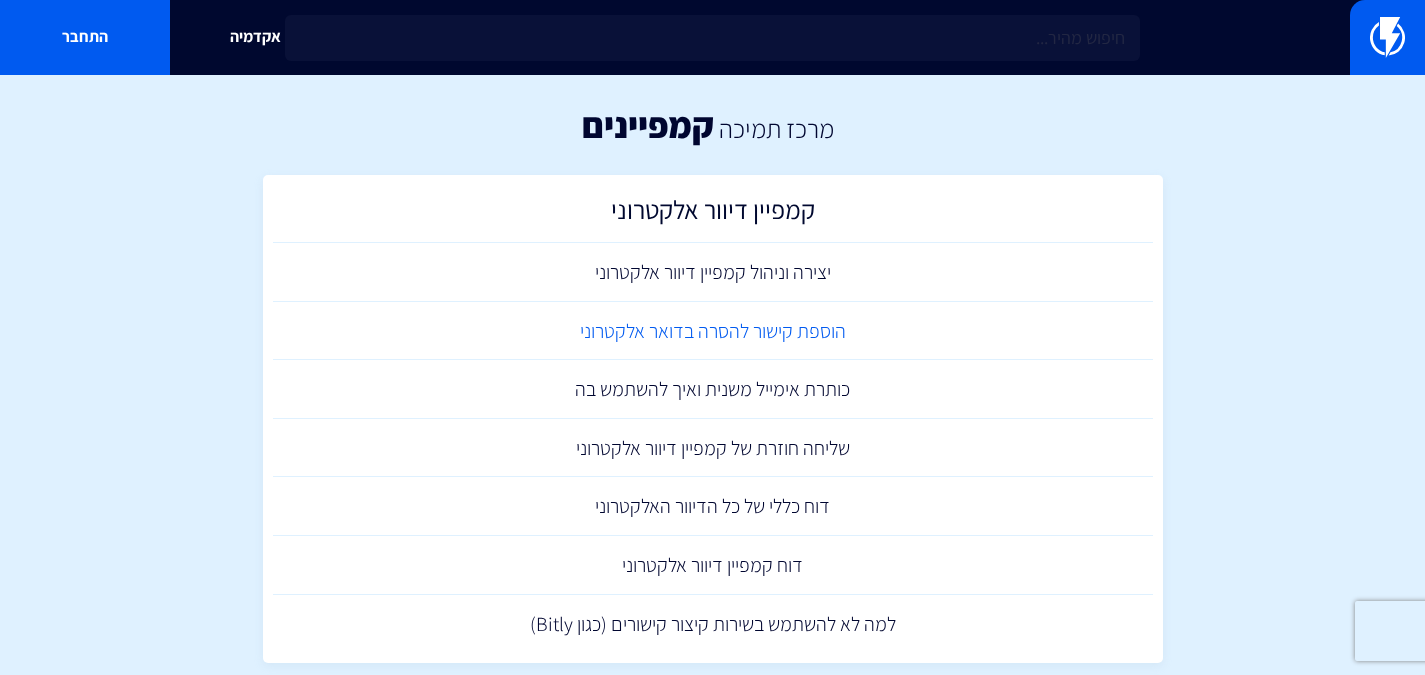scroll, scrollTop: 0, scrollLeft: 0, axis: both 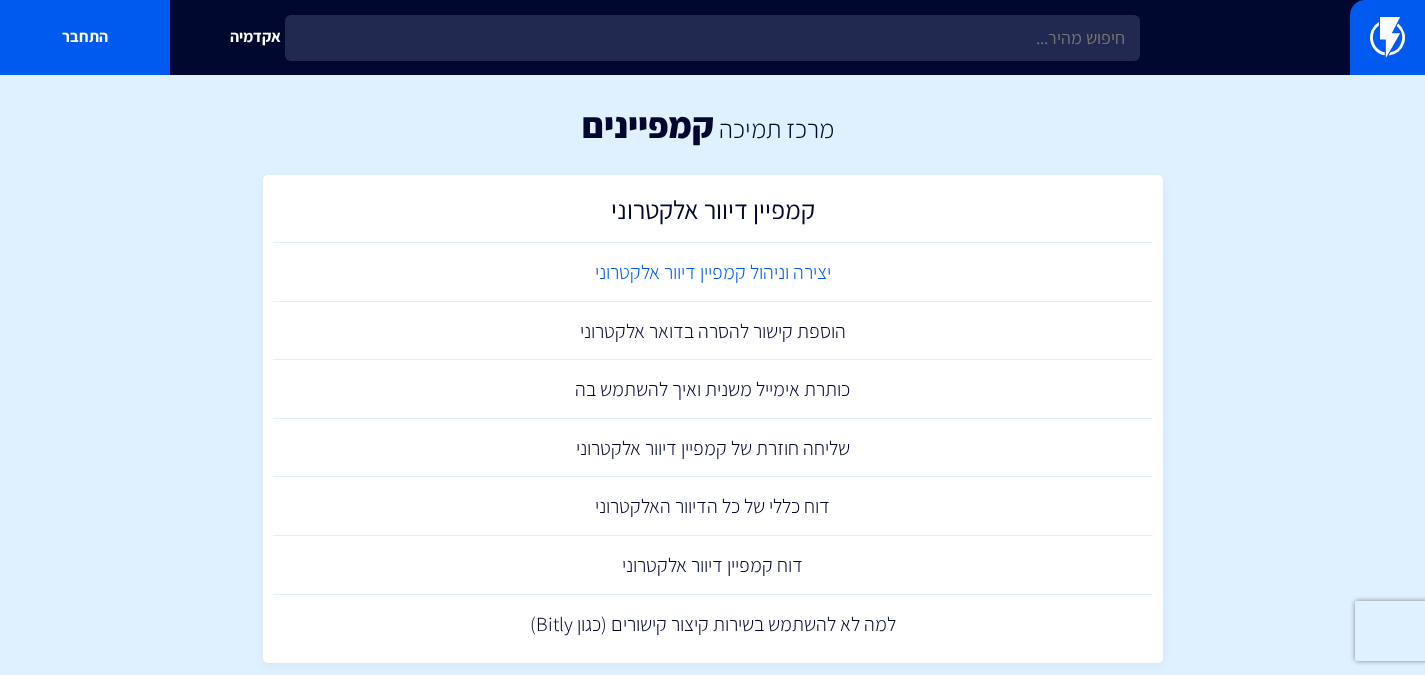 click on "יצירה וניהול קמפיין דיוור אלקטרוני" at bounding box center (713, 272) 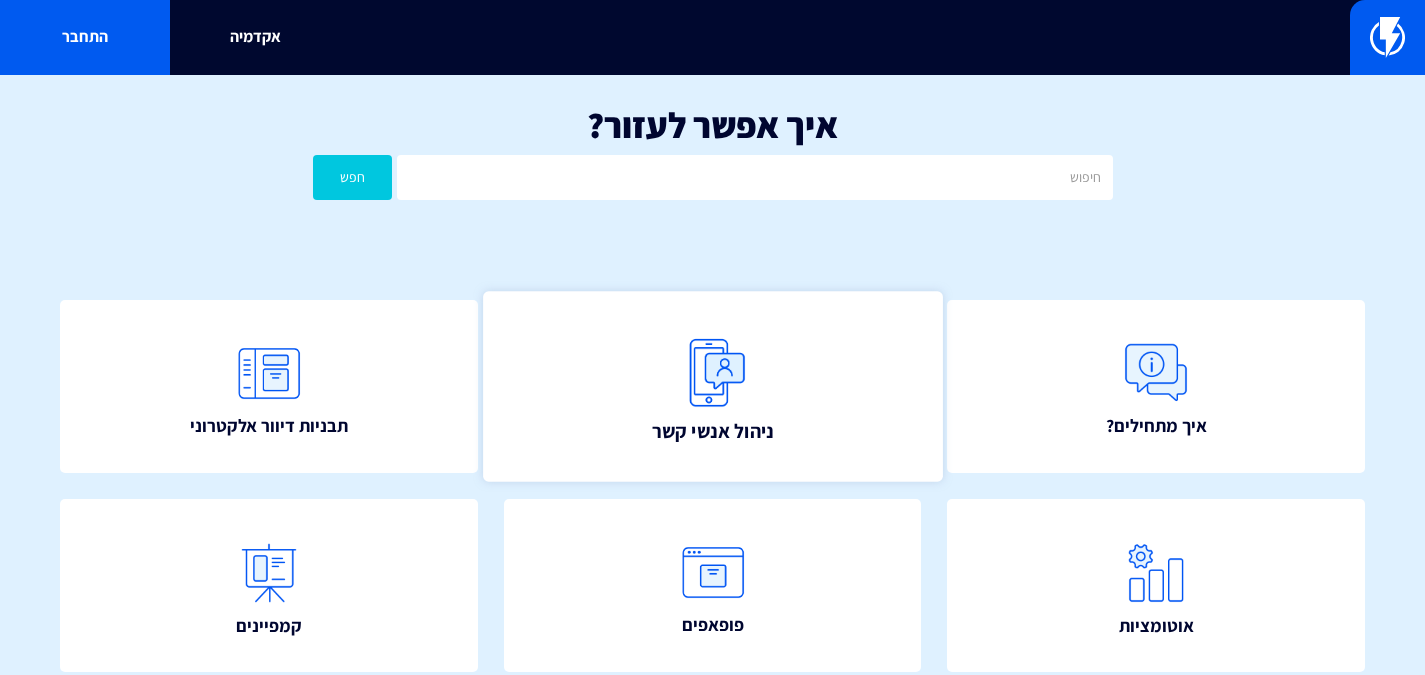scroll, scrollTop: 0, scrollLeft: 0, axis: both 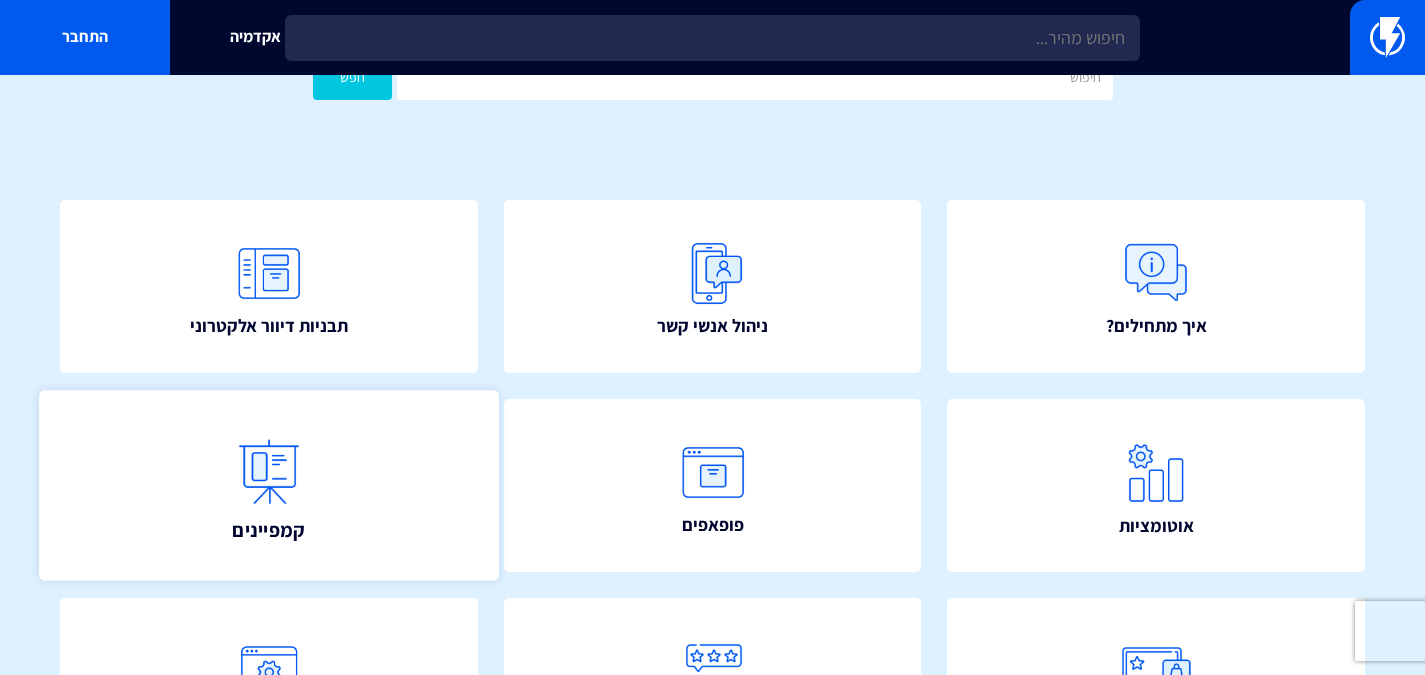 click on "קמפיינים" at bounding box center (268, 485) 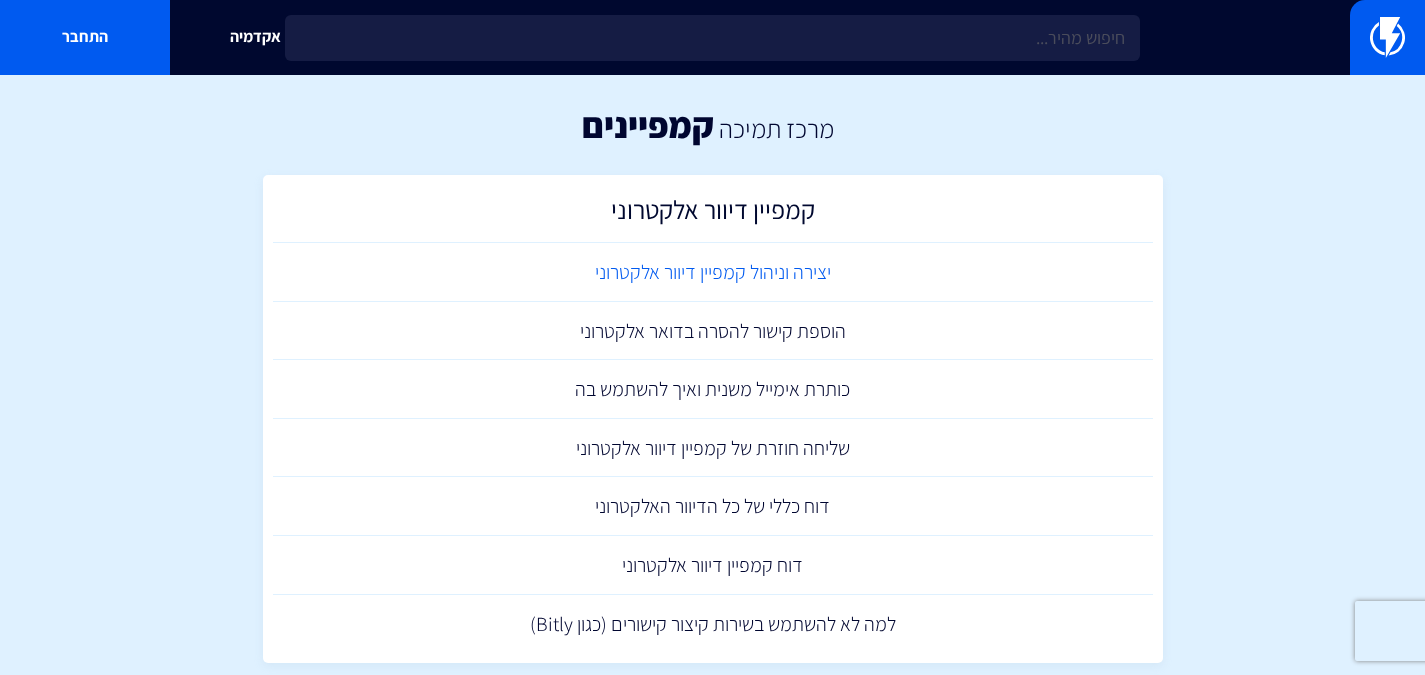 scroll, scrollTop: 0, scrollLeft: 0, axis: both 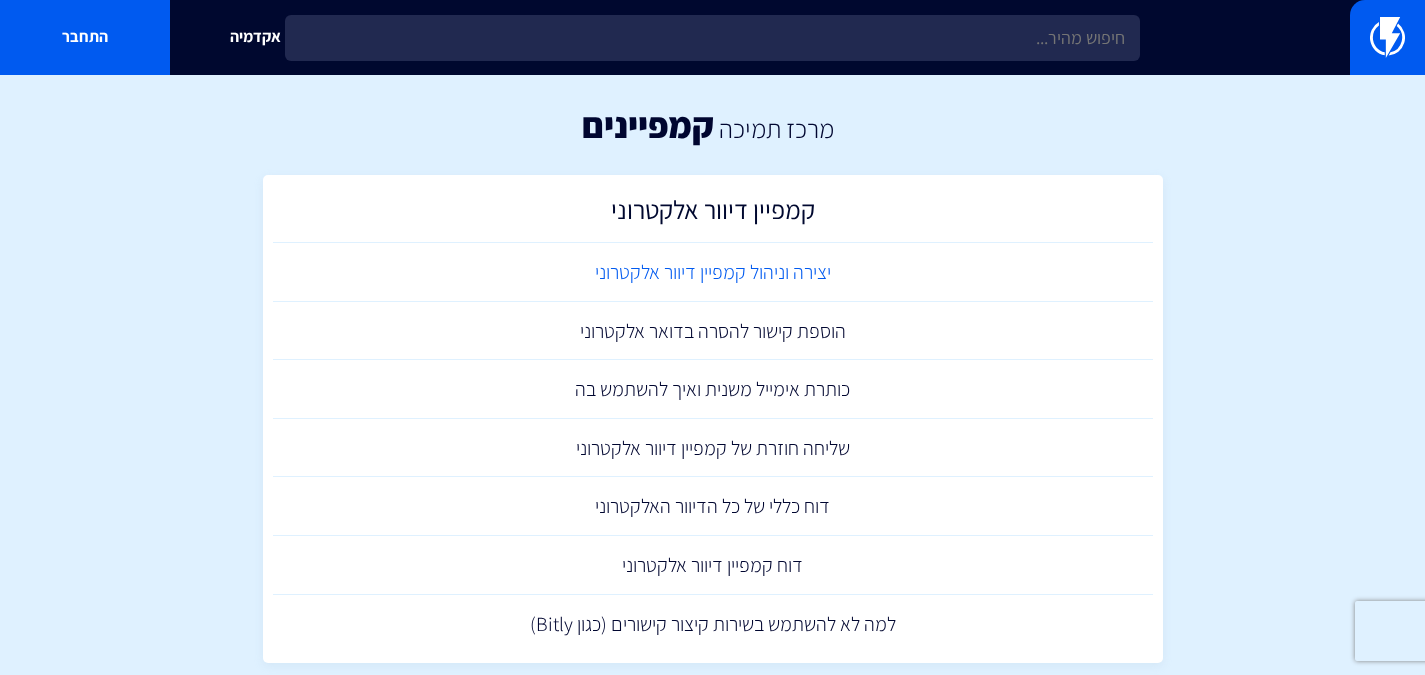click on "יצירה וניהול קמפיין דיוור אלקטרוני" at bounding box center [713, 272] 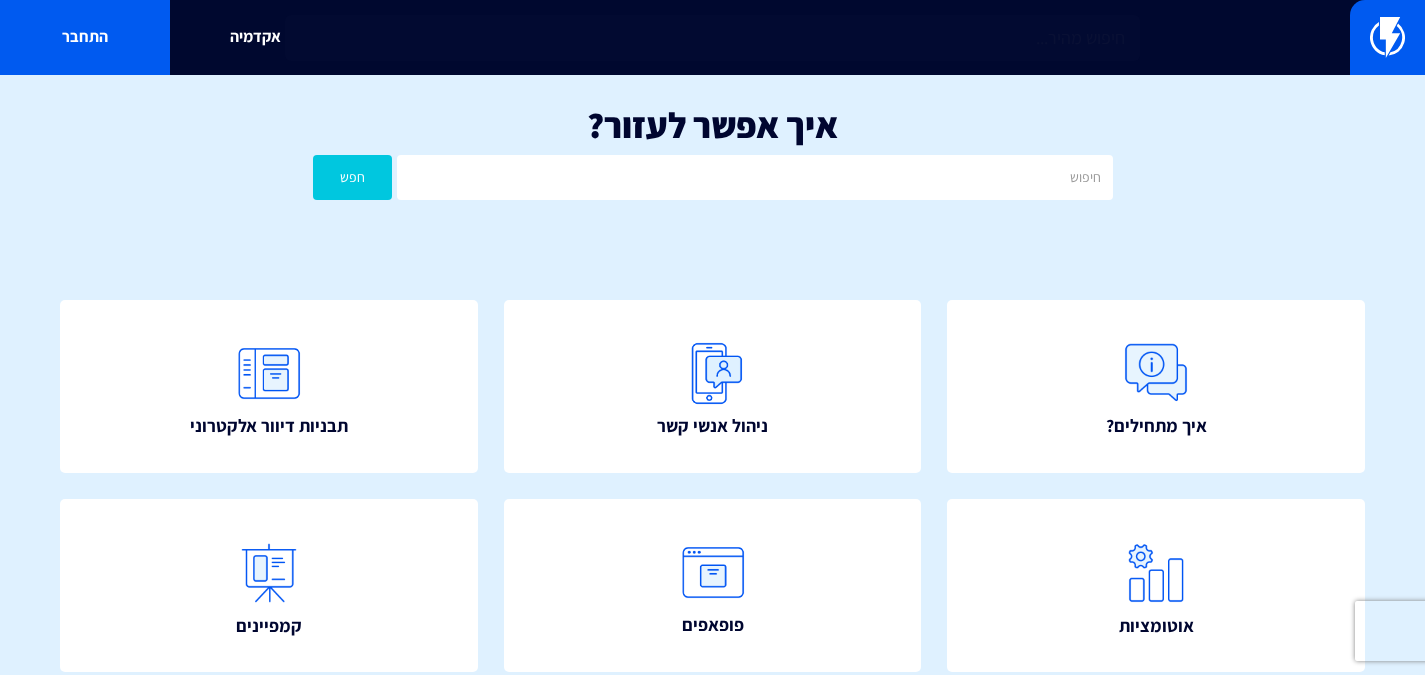 scroll, scrollTop: 0, scrollLeft: 0, axis: both 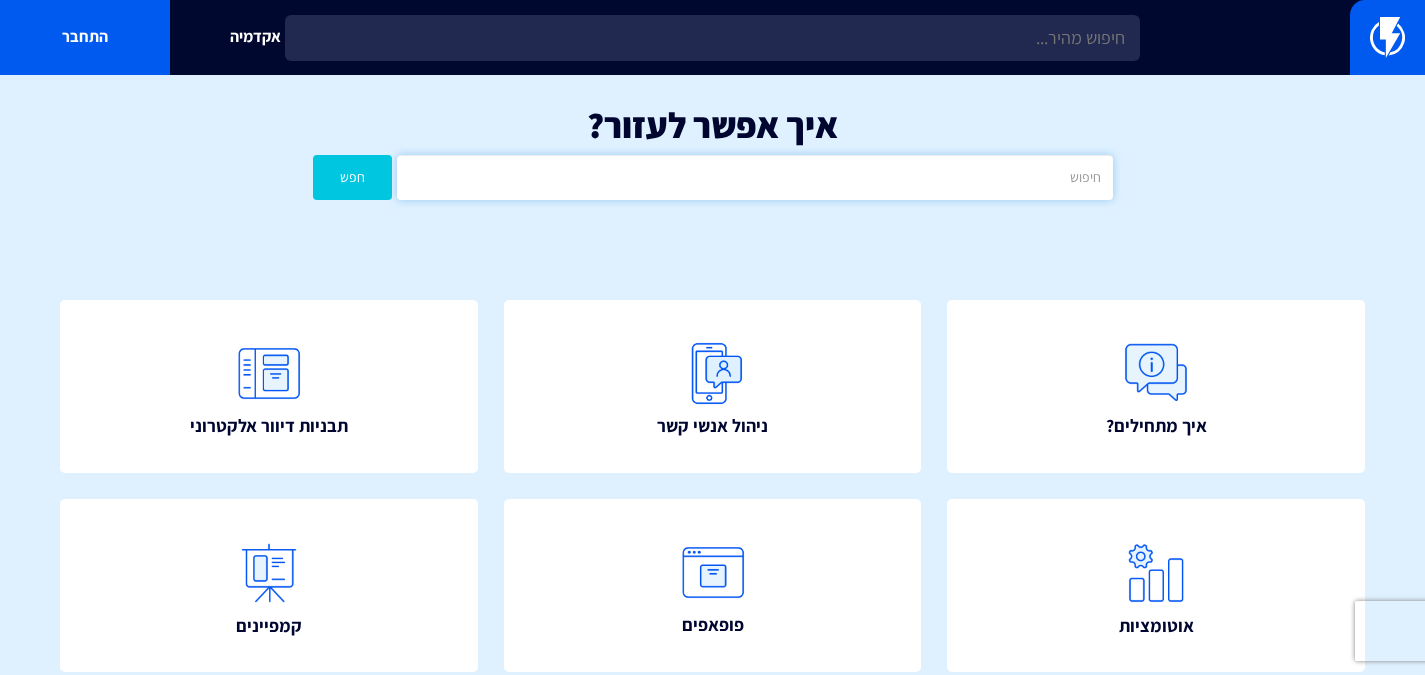 click at bounding box center [754, 177] 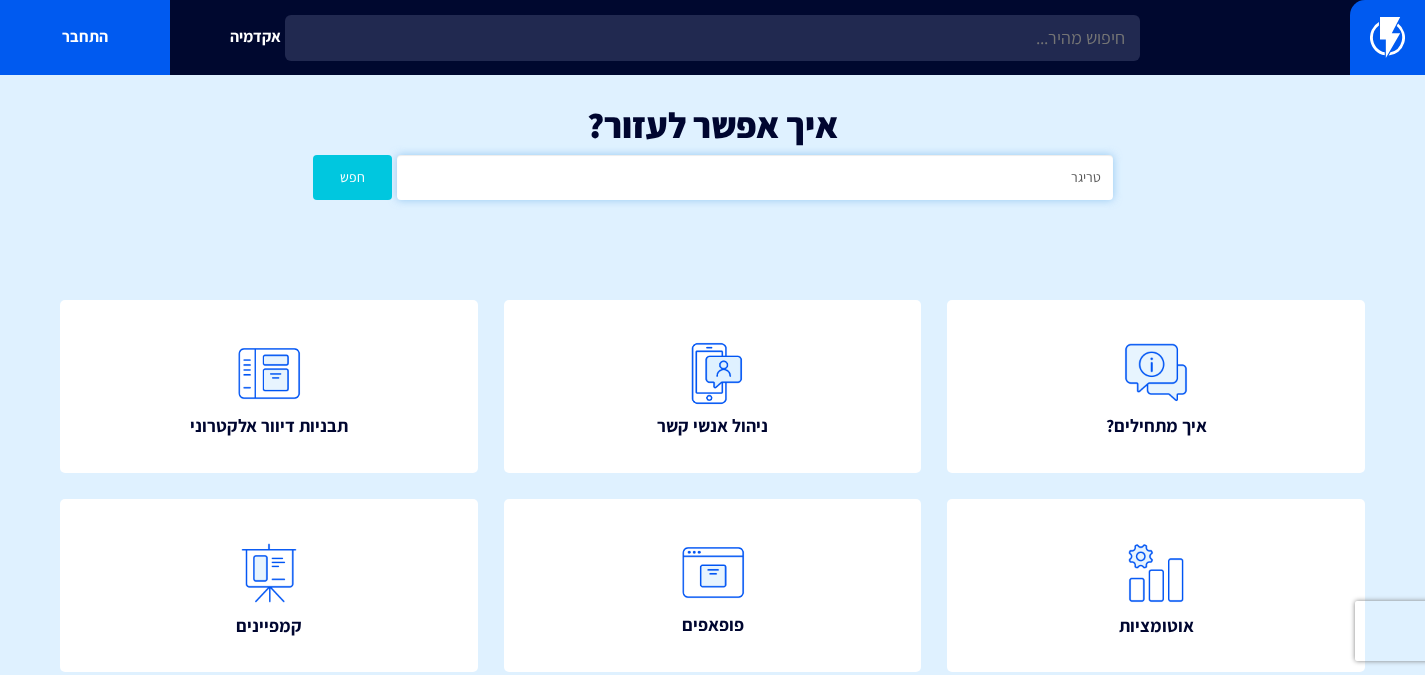 type on "טריגר" 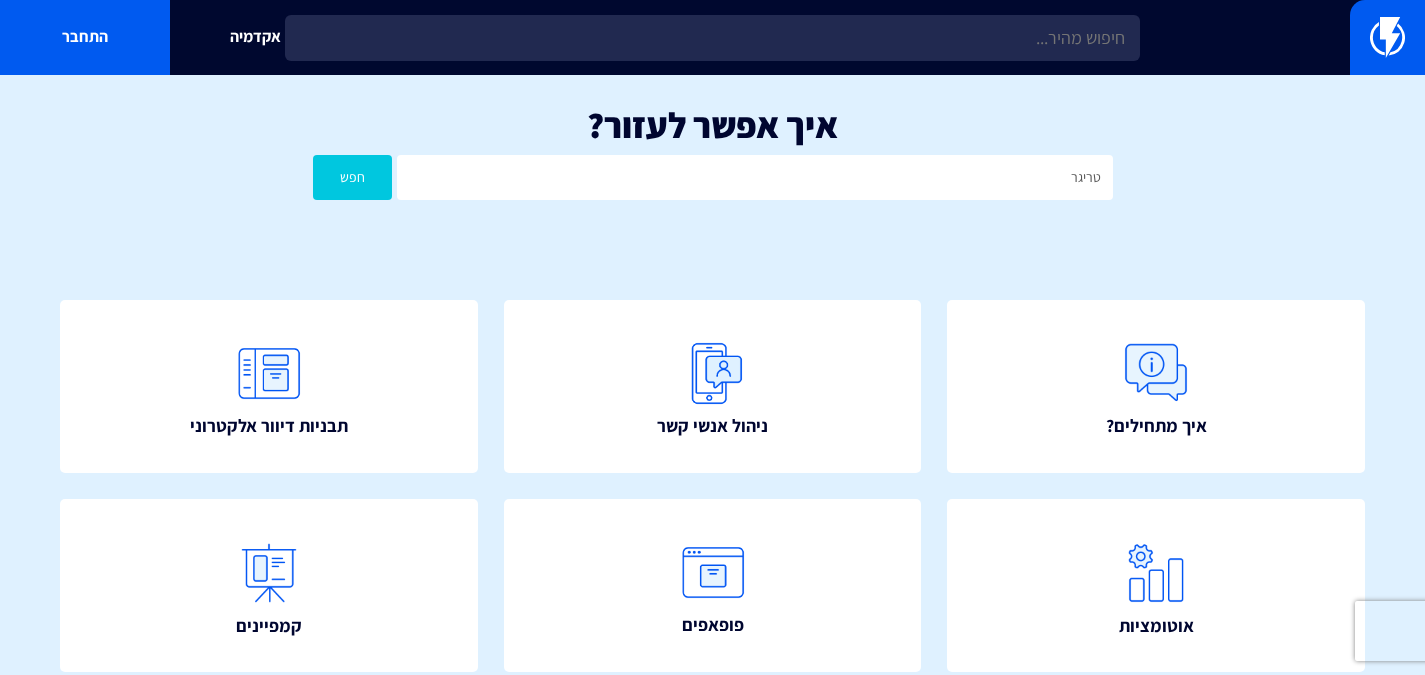 click on "חפש" at bounding box center [353, 177] 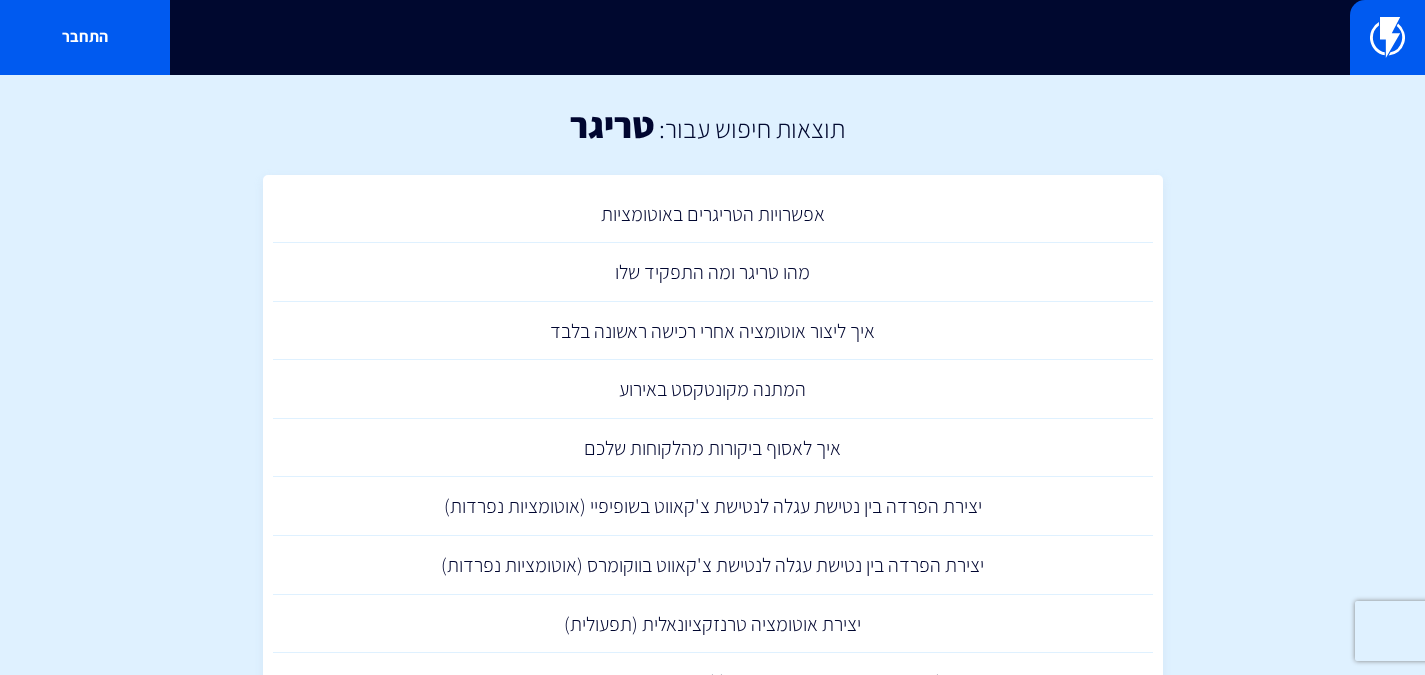 scroll, scrollTop: 0, scrollLeft: 0, axis: both 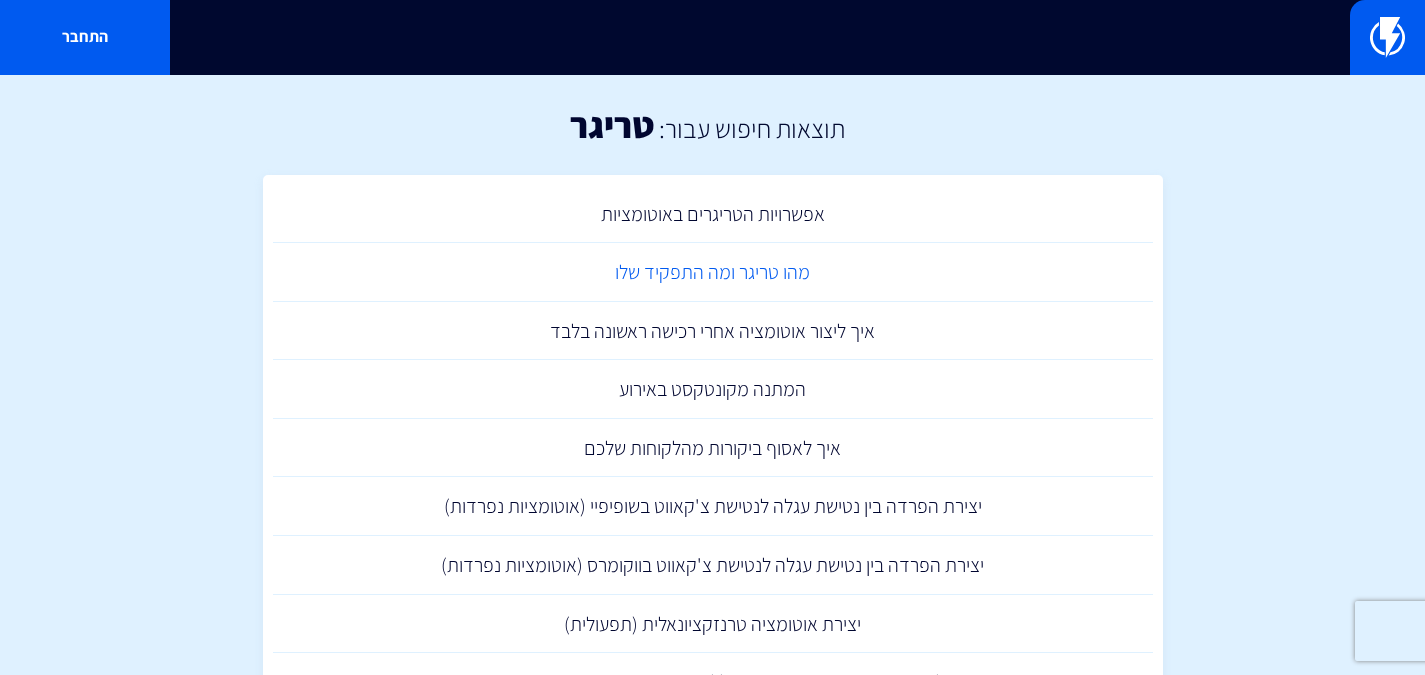 click on "מהו טריגר ומה התפקיד שלו" at bounding box center (713, 272) 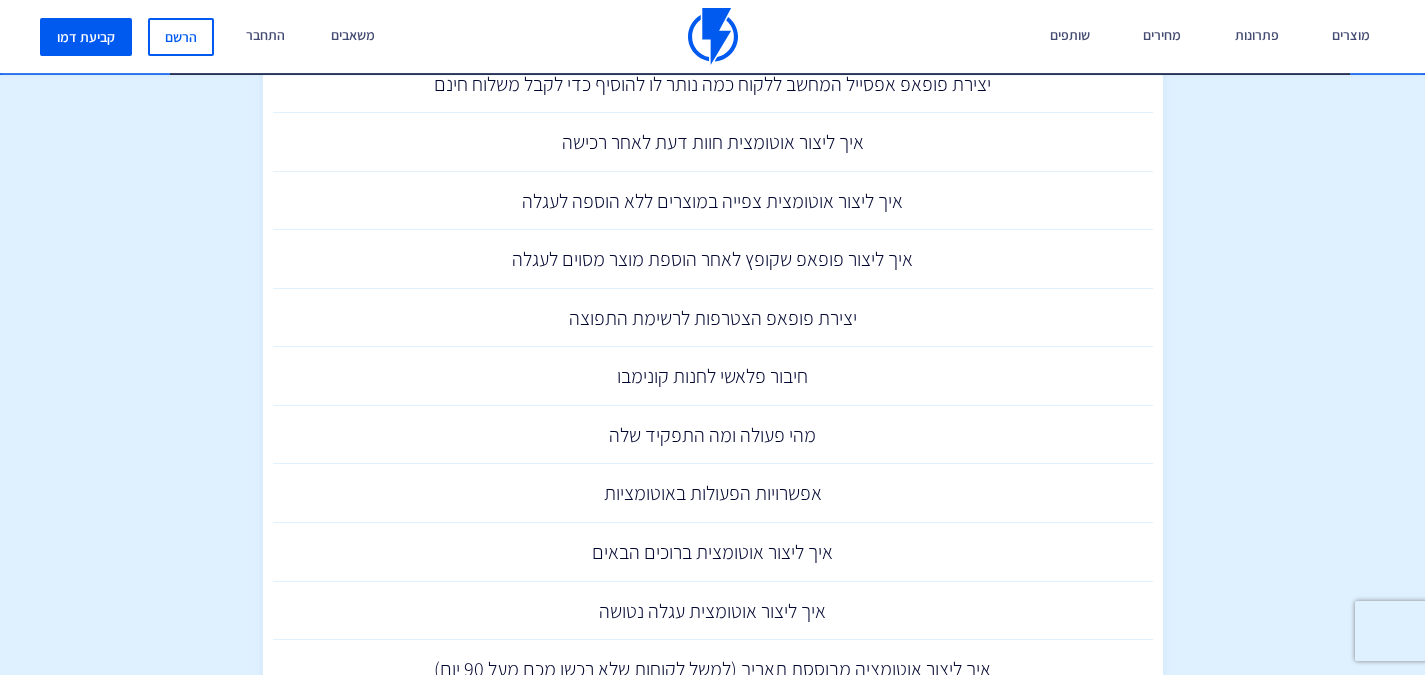 scroll, scrollTop: 1500, scrollLeft: 0, axis: vertical 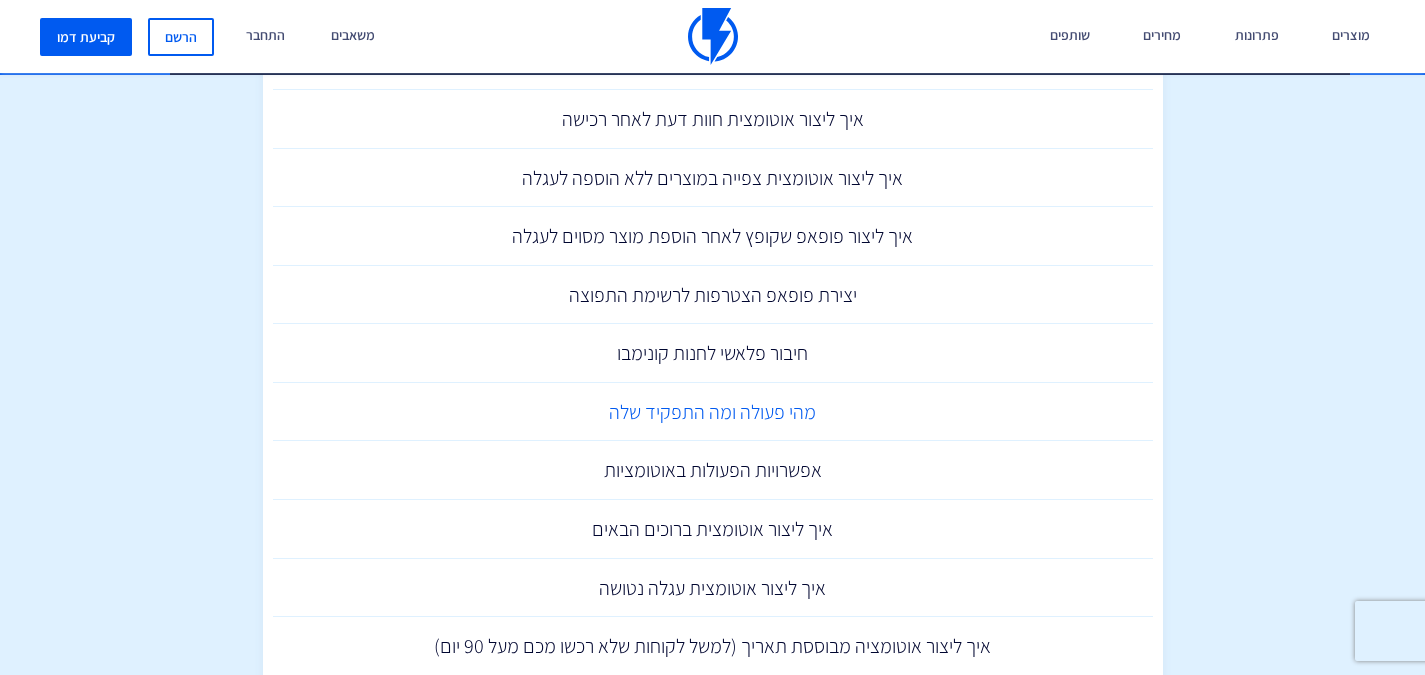 click on "מהי פעולה ומה התפקיד שלה" at bounding box center [713, 412] 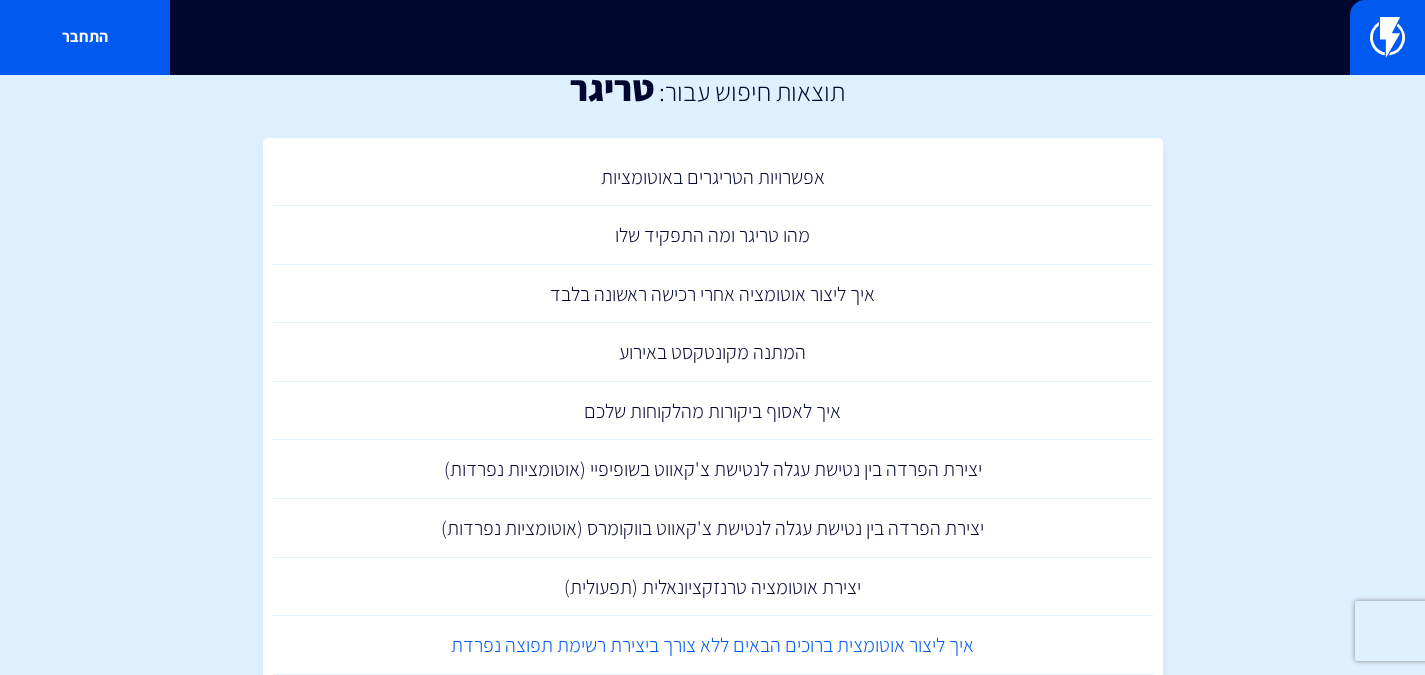 scroll, scrollTop: 0, scrollLeft: 0, axis: both 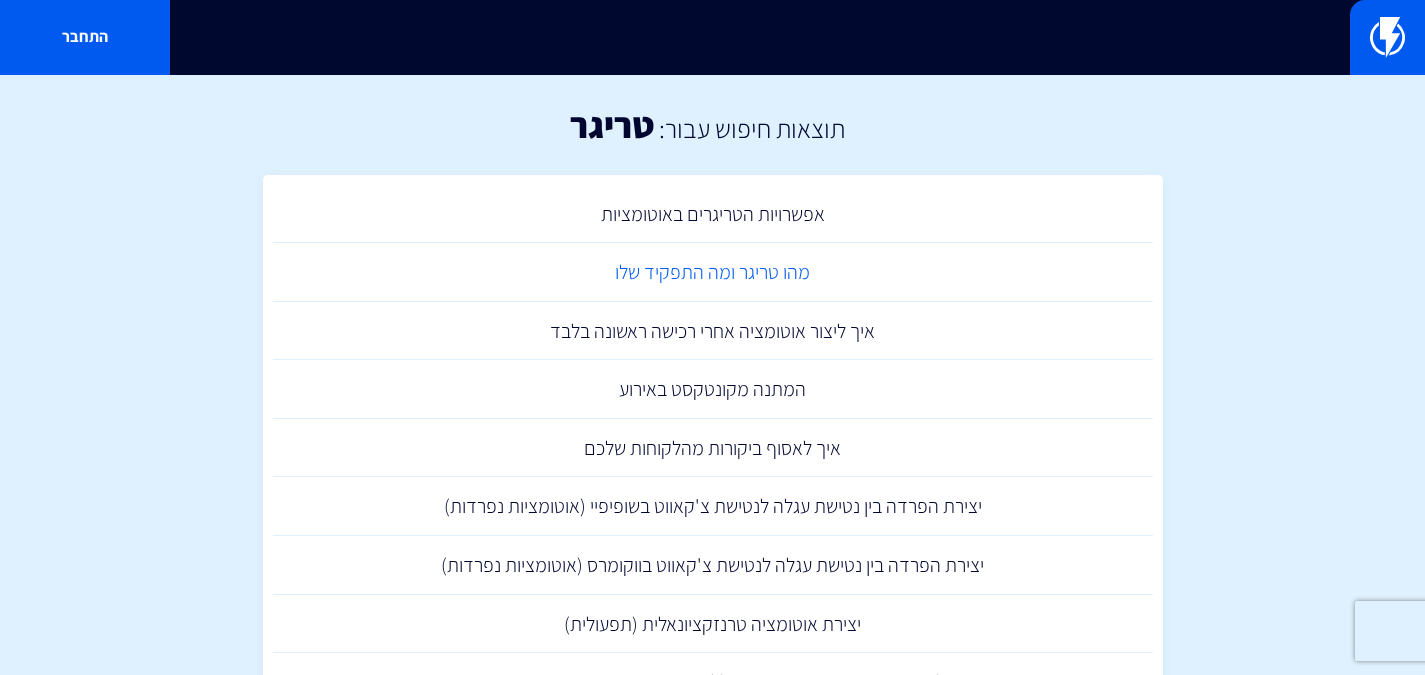 click on "מהו טריגר ומה התפקיד שלו" at bounding box center (713, 272) 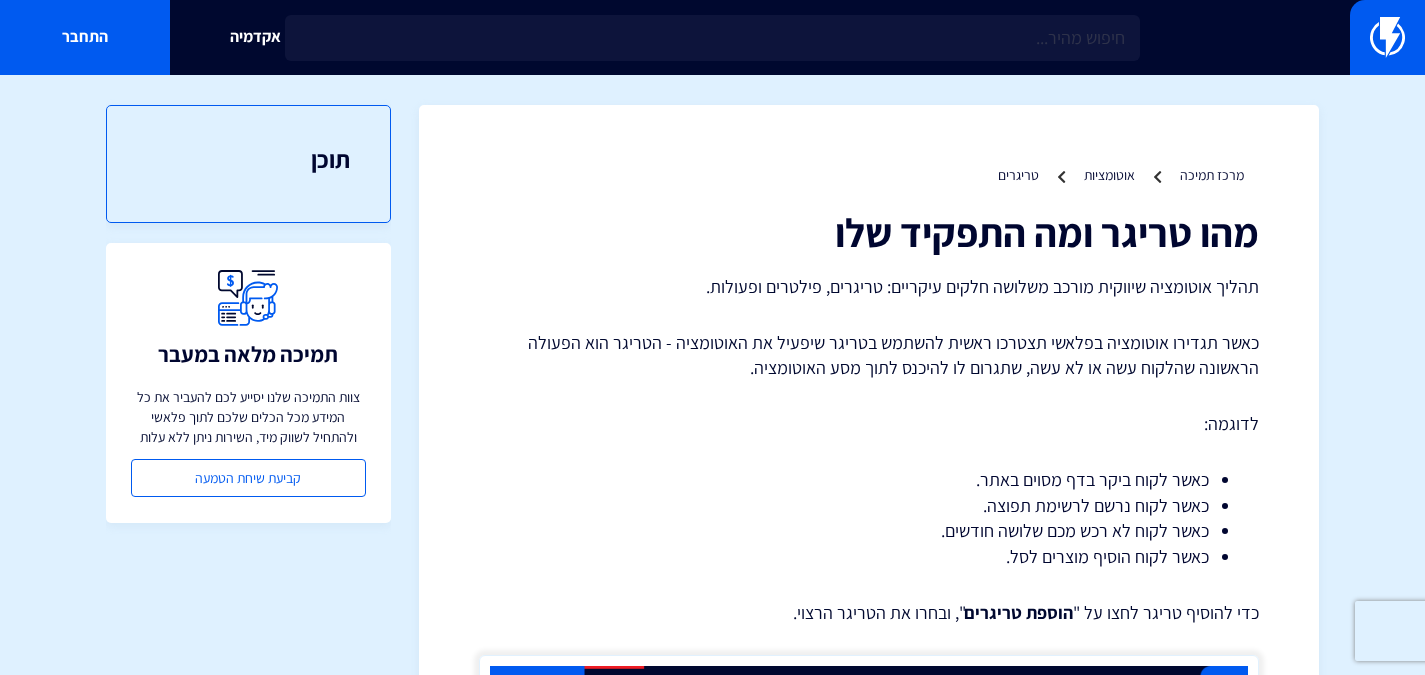 scroll, scrollTop: 0, scrollLeft: 0, axis: both 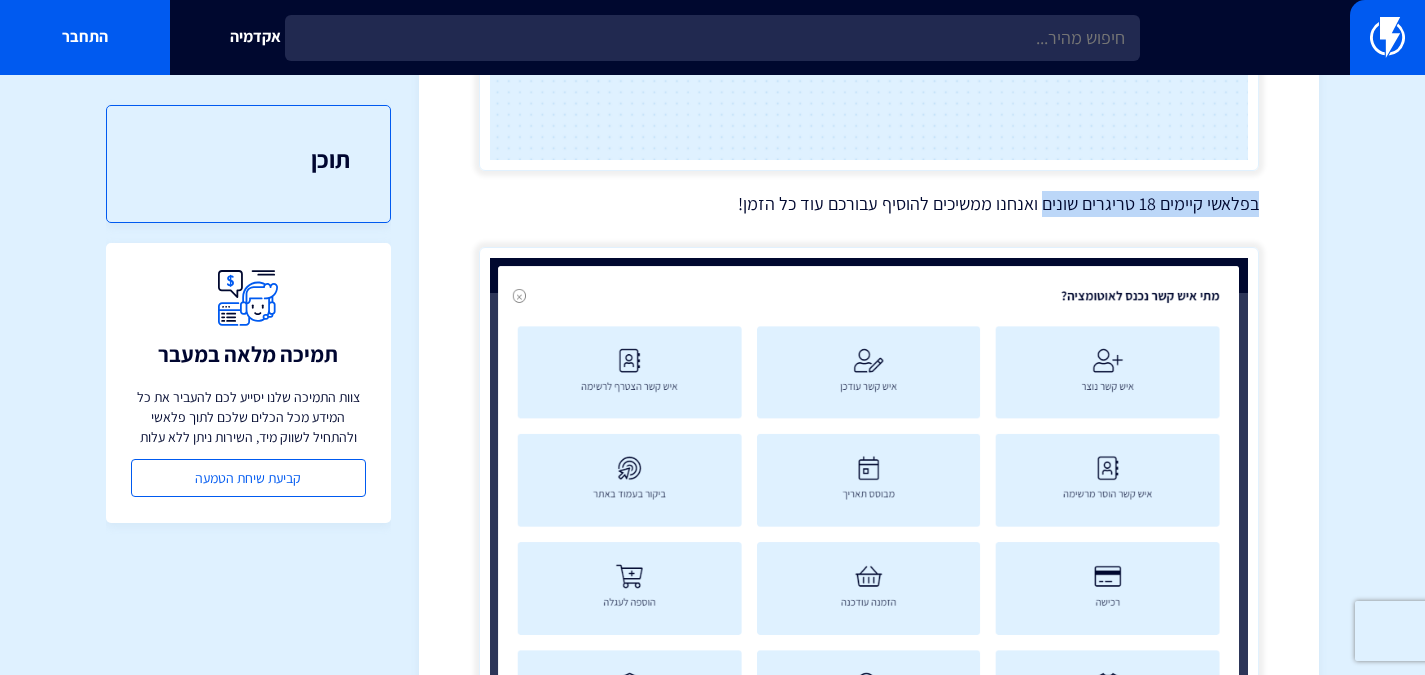 drag, startPoint x: 1258, startPoint y: 210, endPoint x: 1042, endPoint y: 205, distance: 216.05786 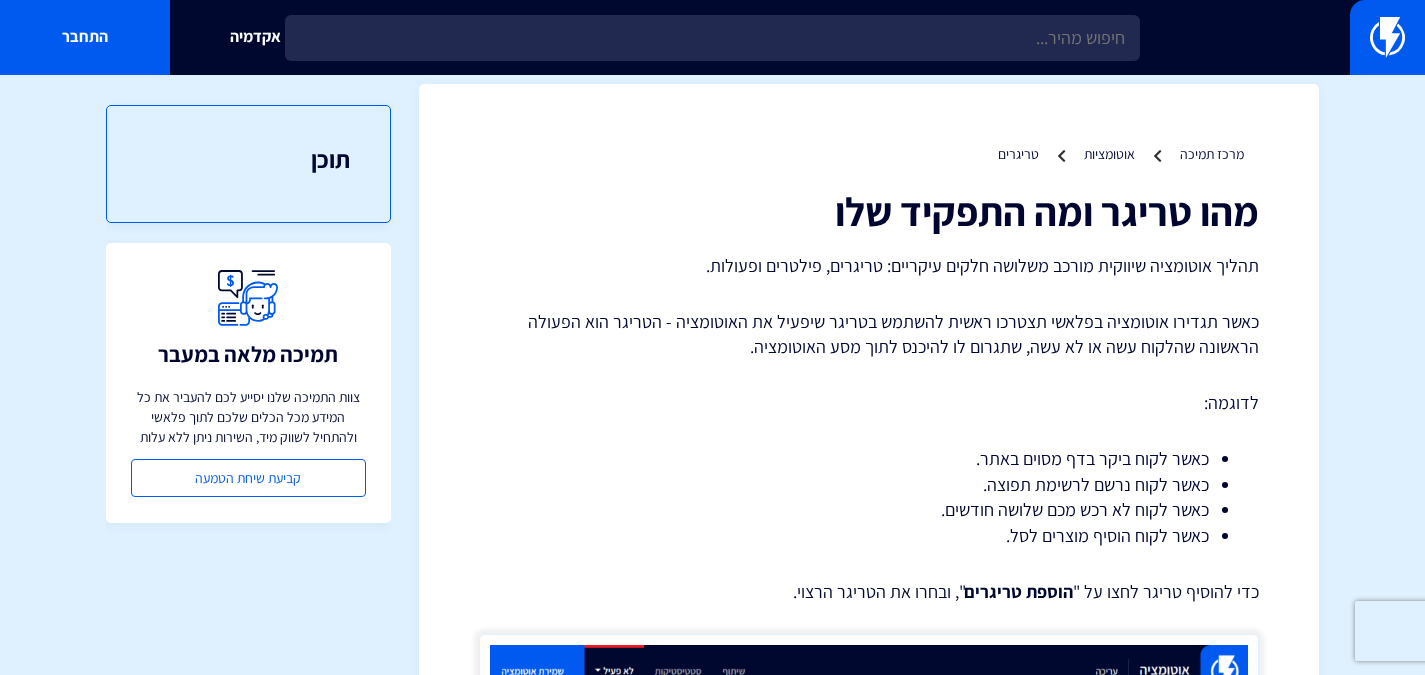 scroll, scrollTop: 0, scrollLeft: 0, axis: both 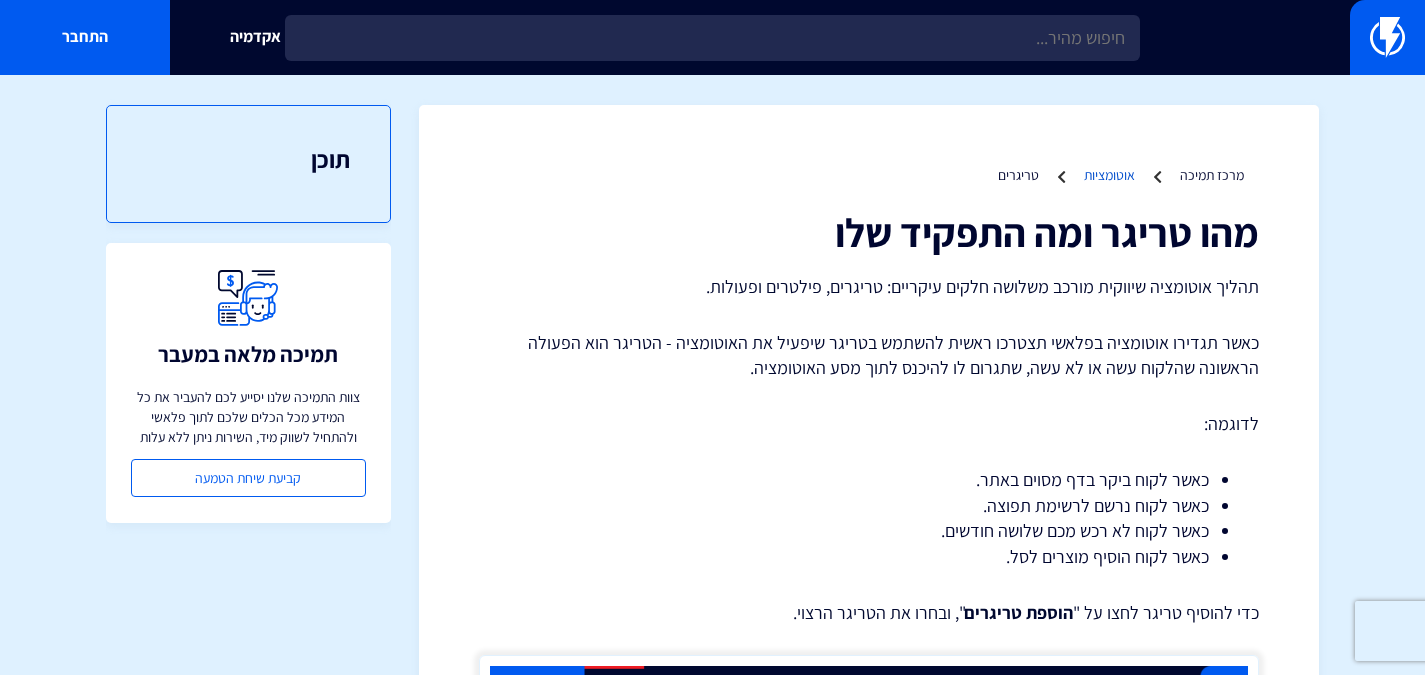 click on "אוטומציות" at bounding box center (1109, 175) 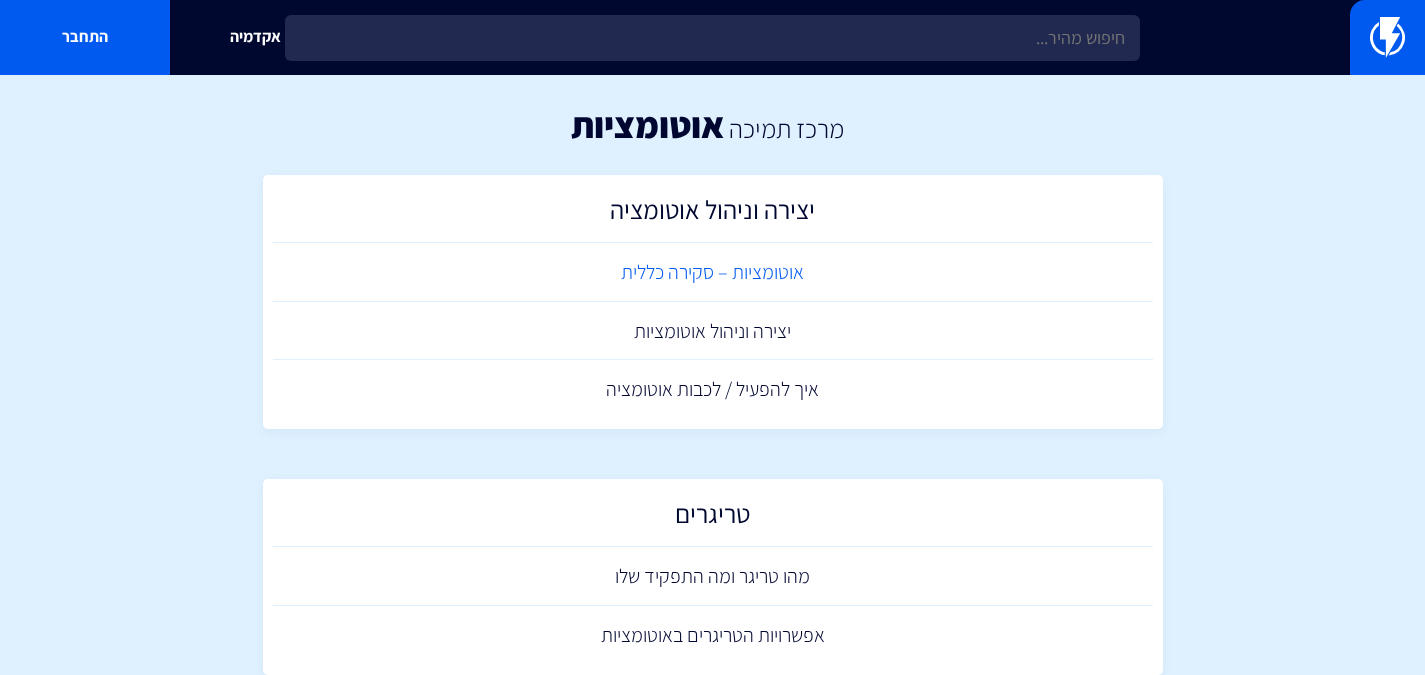 scroll, scrollTop: 0, scrollLeft: 0, axis: both 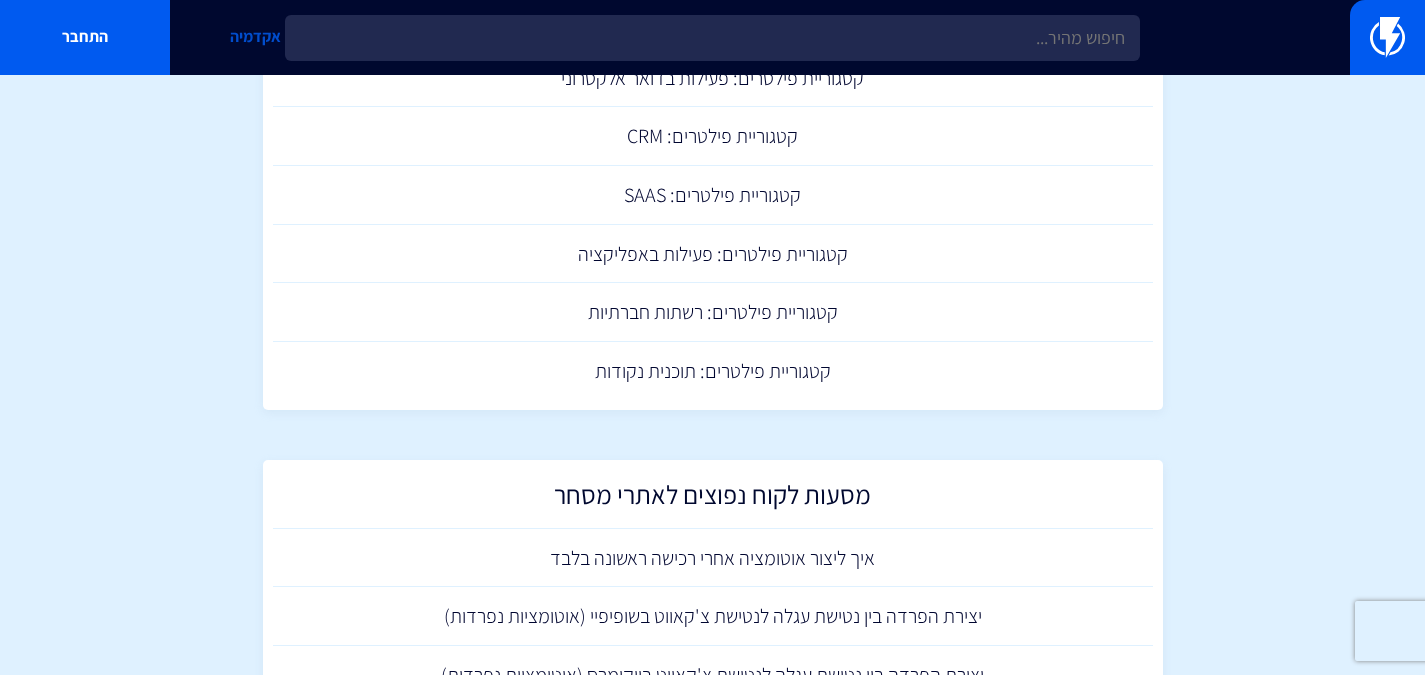 click on "אקדמיה" at bounding box center (255, 37) 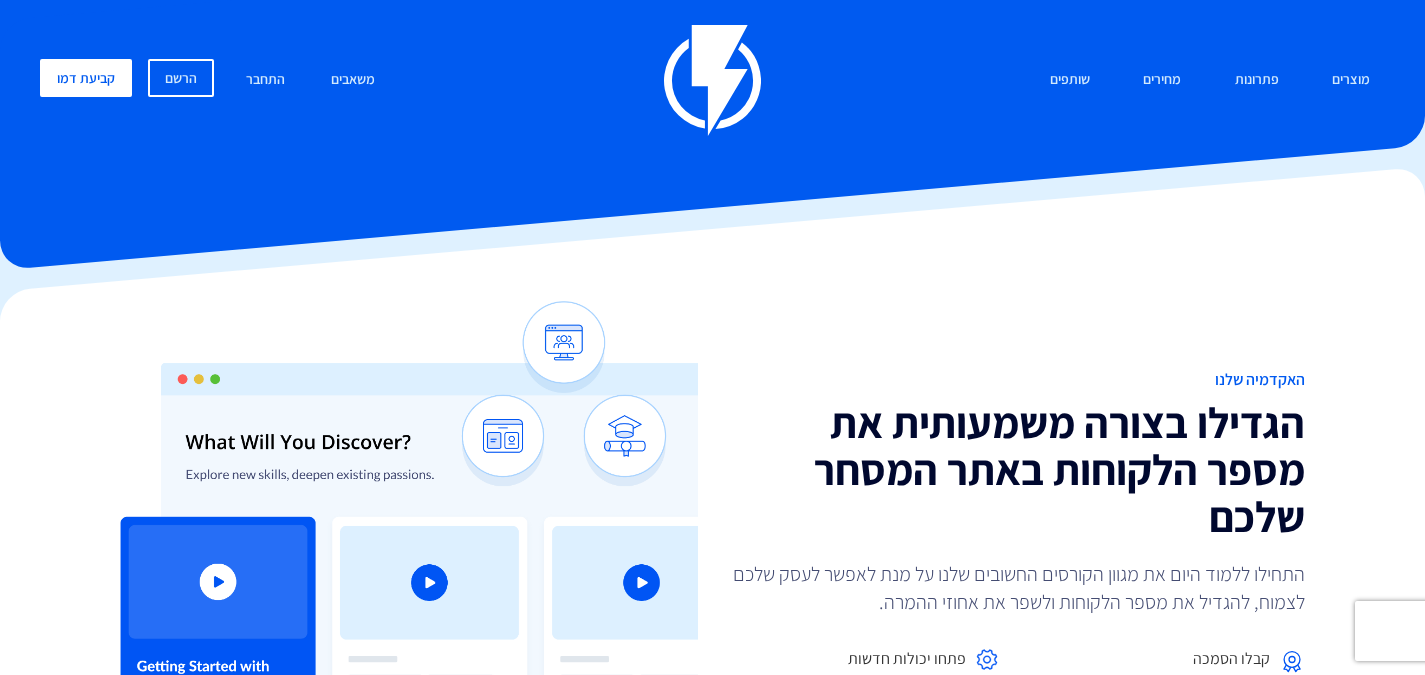 scroll, scrollTop: 0, scrollLeft: 0, axis: both 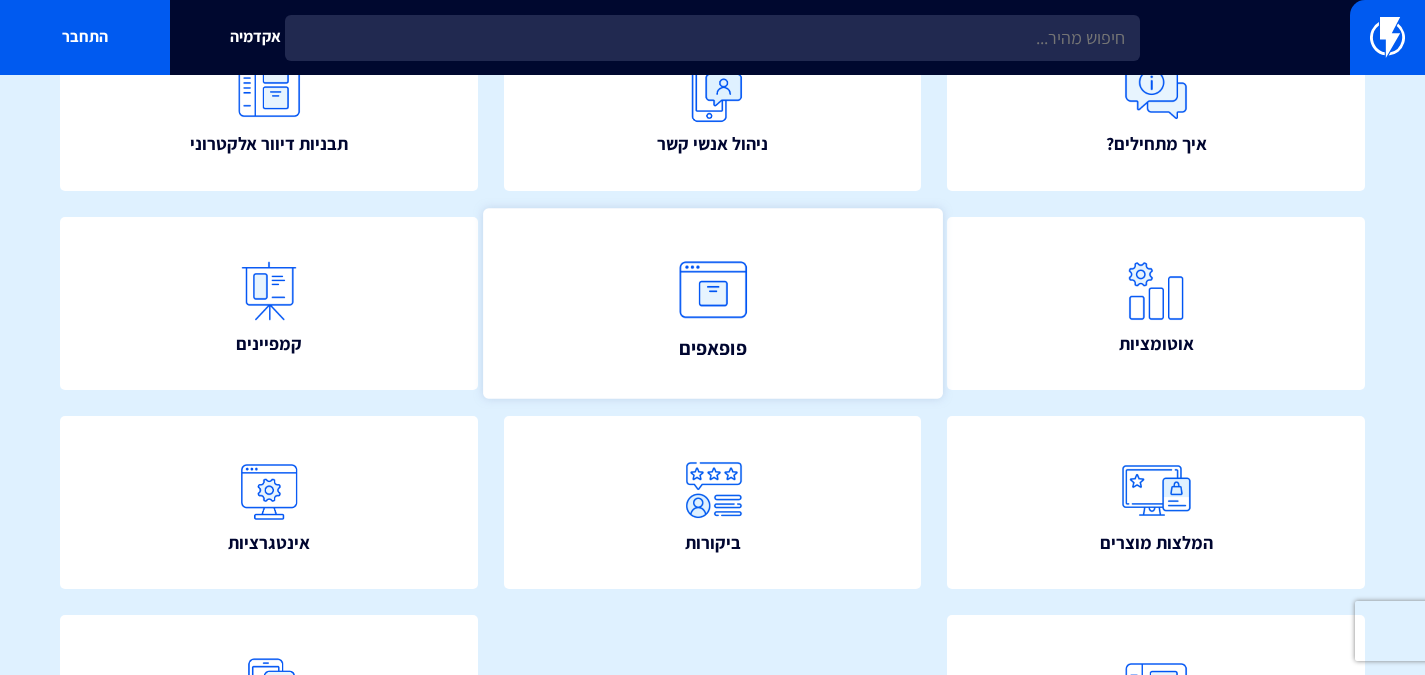 click on "פופאפים" at bounding box center [712, 303] 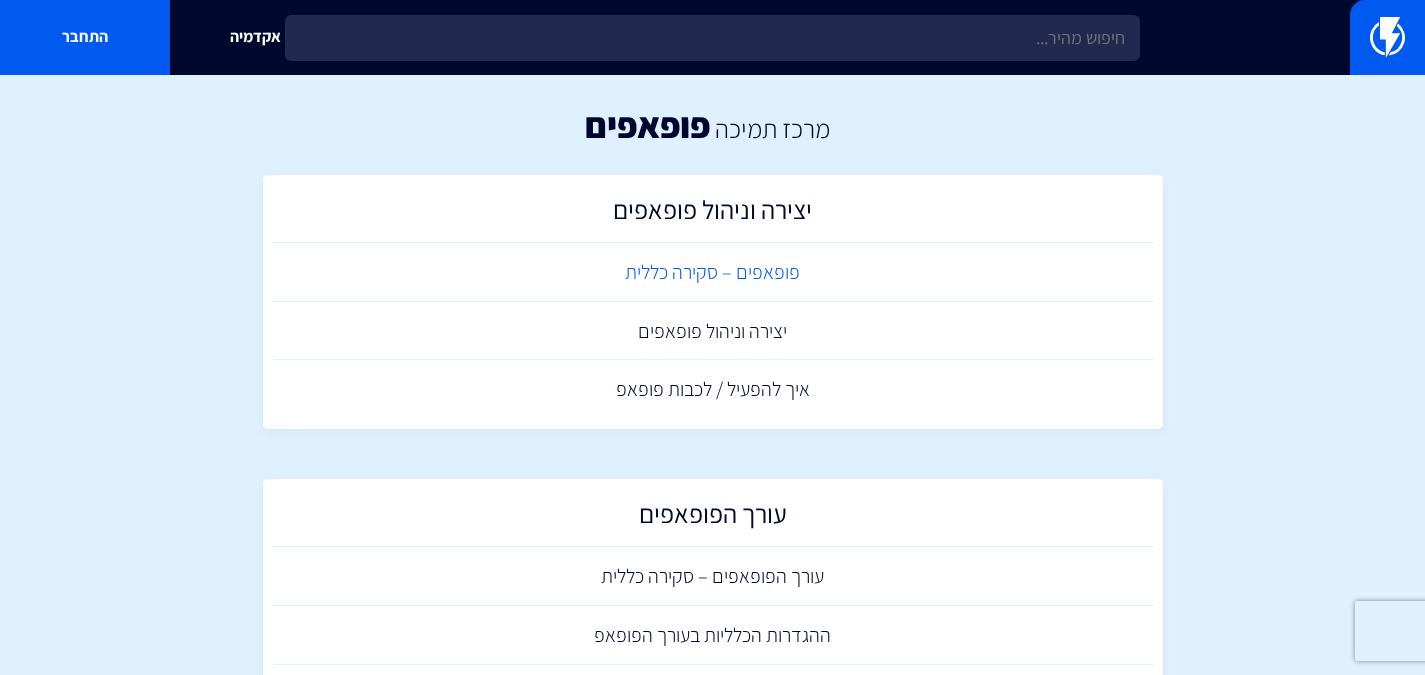 scroll, scrollTop: 0, scrollLeft: 0, axis: both 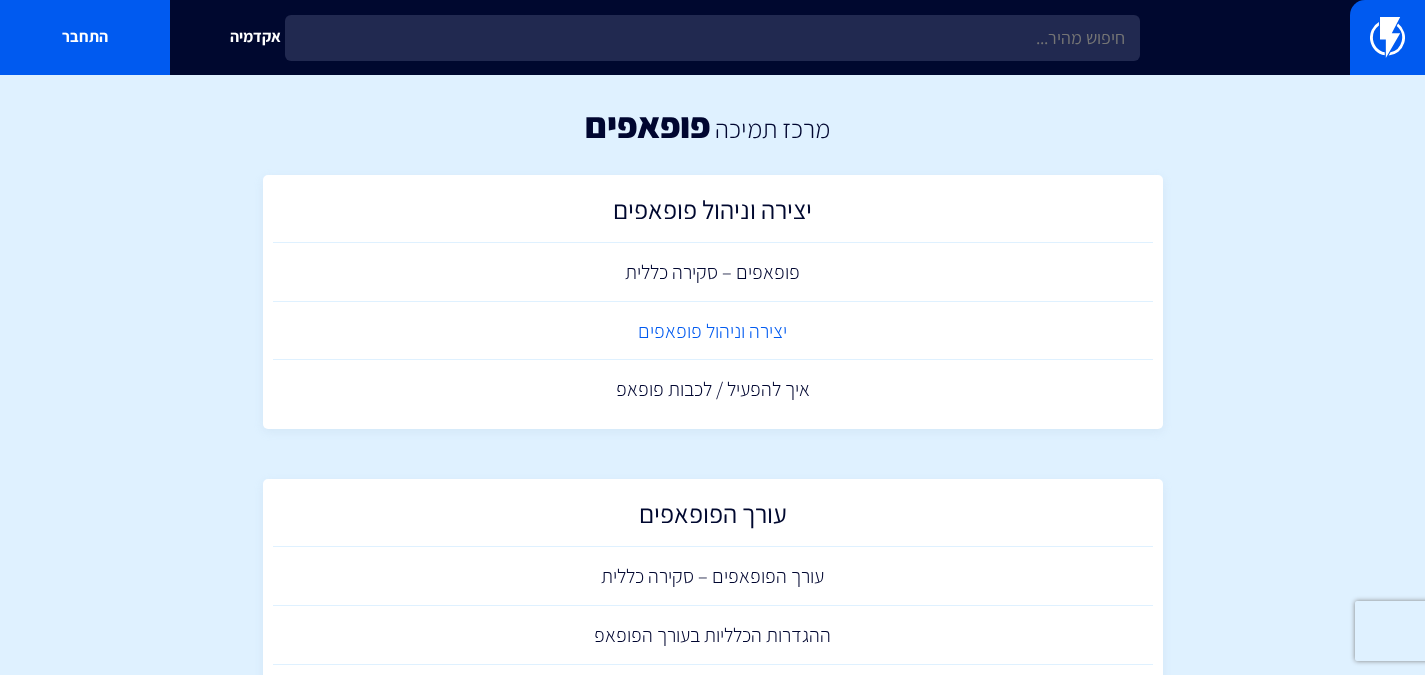 click on "יצירה וניהול פופאפים" at bounding box center (713, 331) 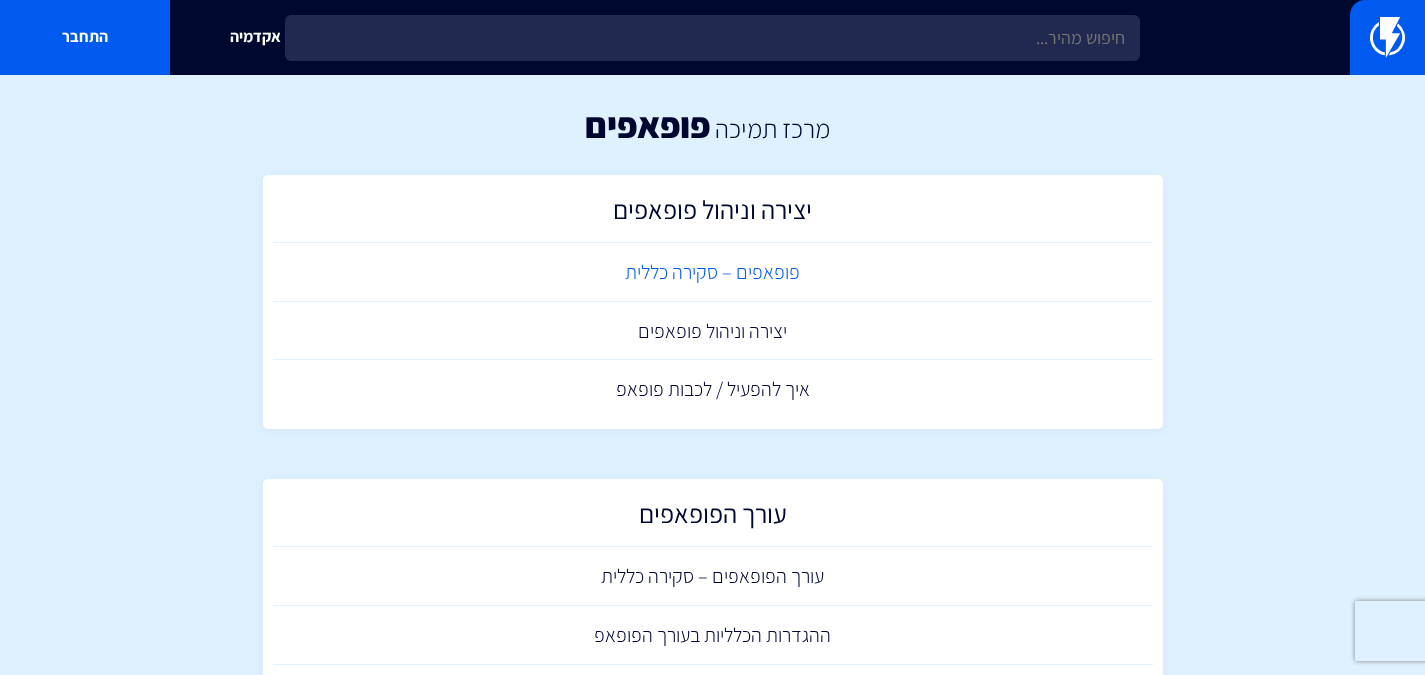 scroll, scrollTop: 0, scrollLeft: 0, axis: both 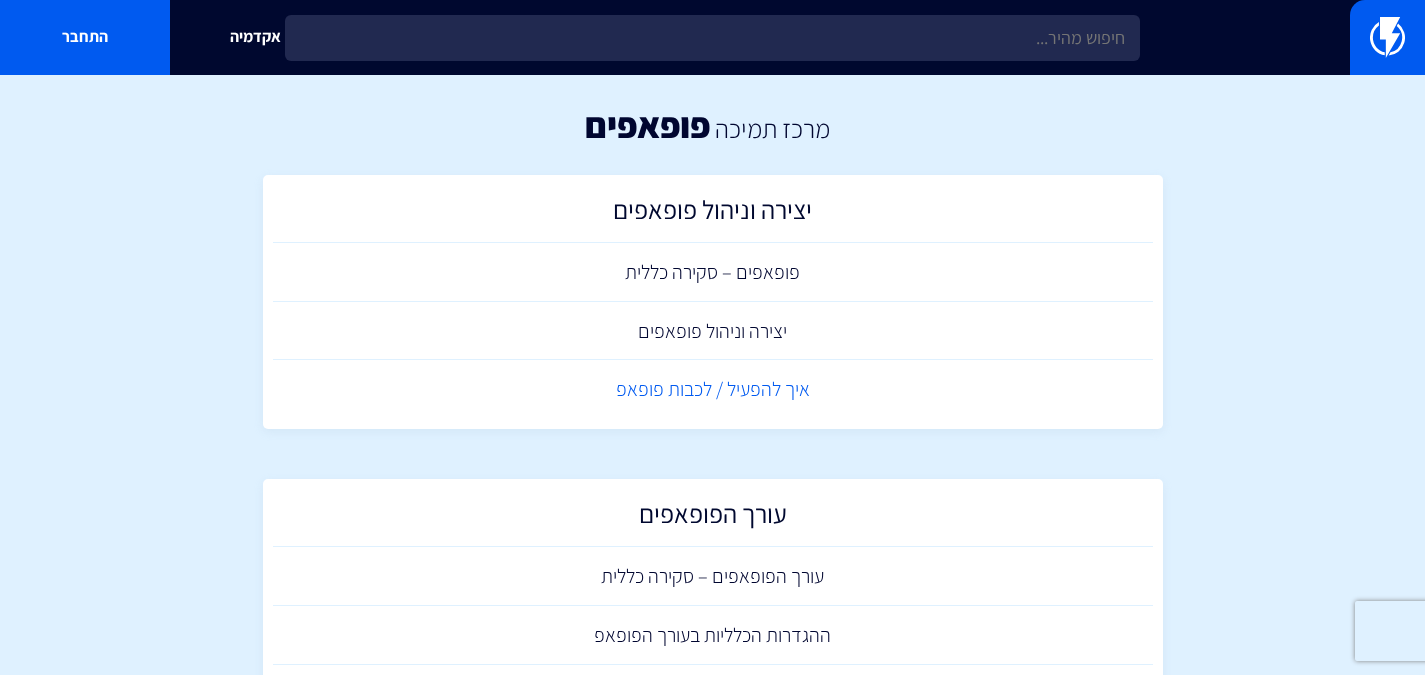 click on "איך להפעיל / לכבות פופאפ" at bounding box center [713, 389] 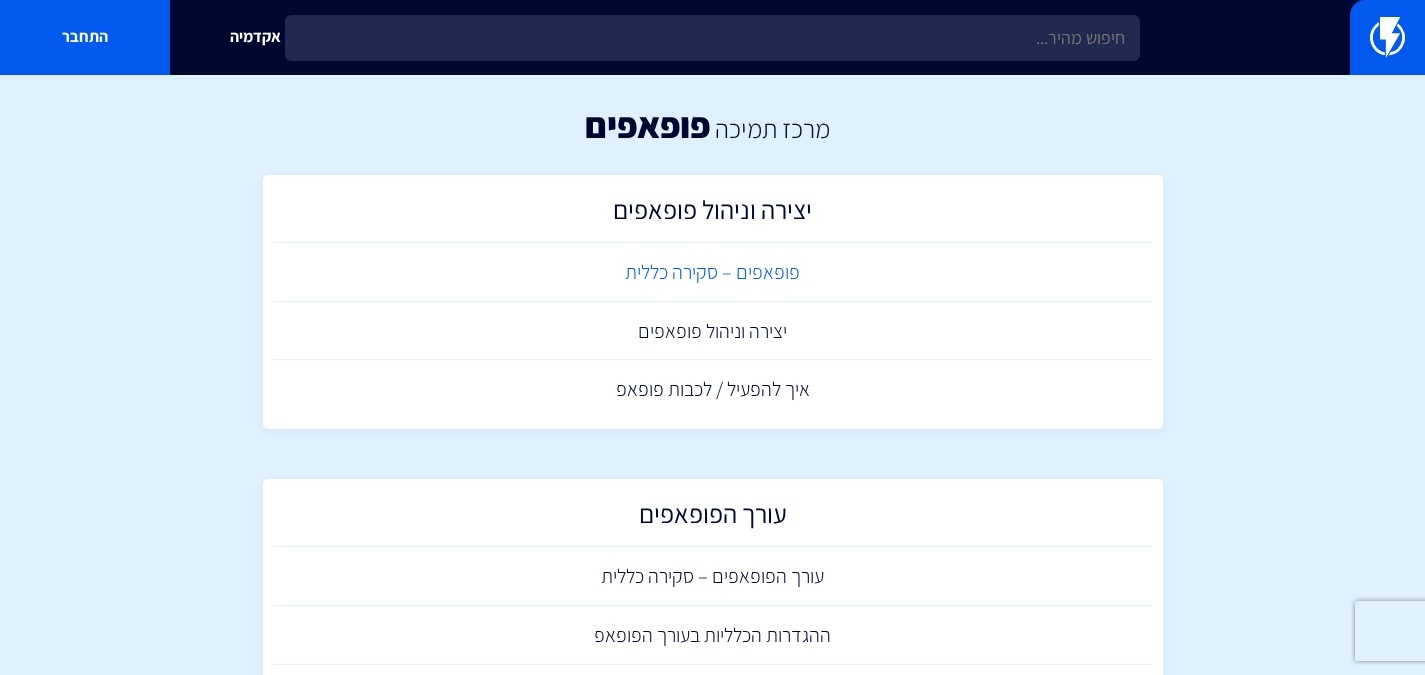 click on "פופאפים – סקירה כללית" at bounding box center (713, 272) 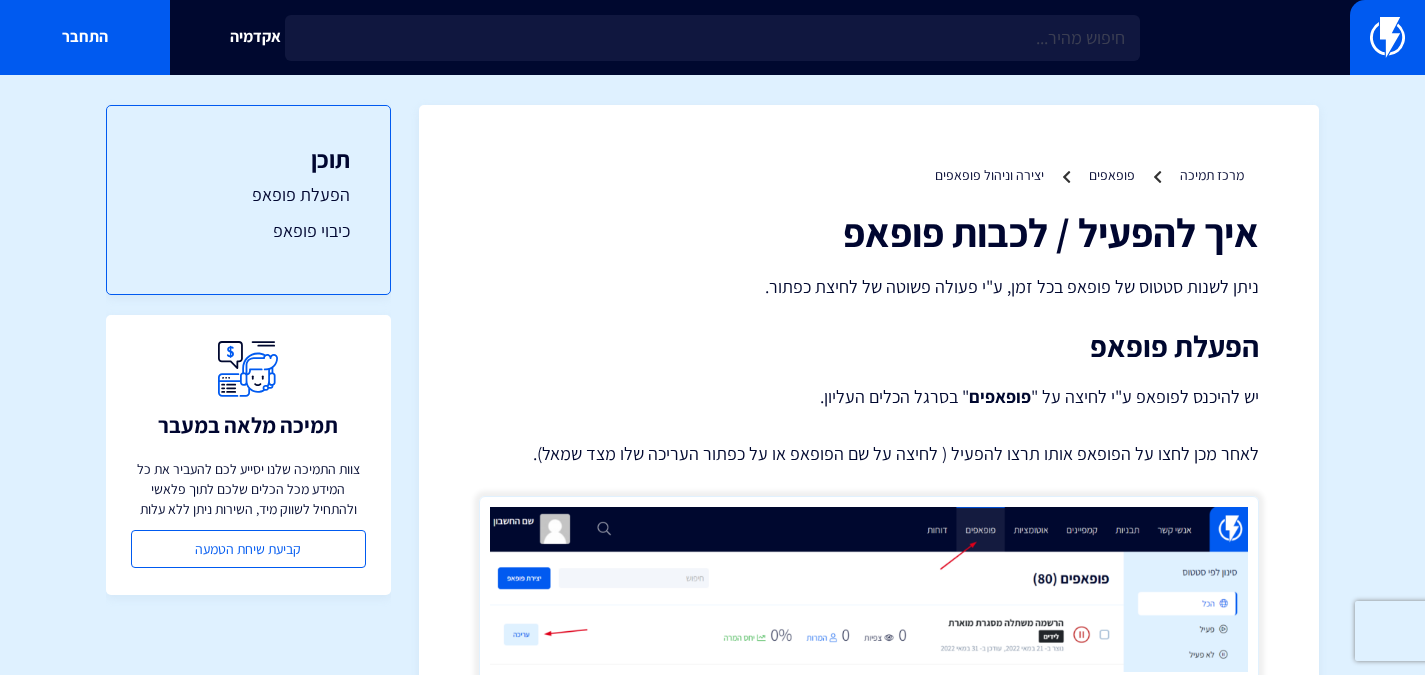 scroll, scrollTop: 0, scrollLeft: 0, axis: both 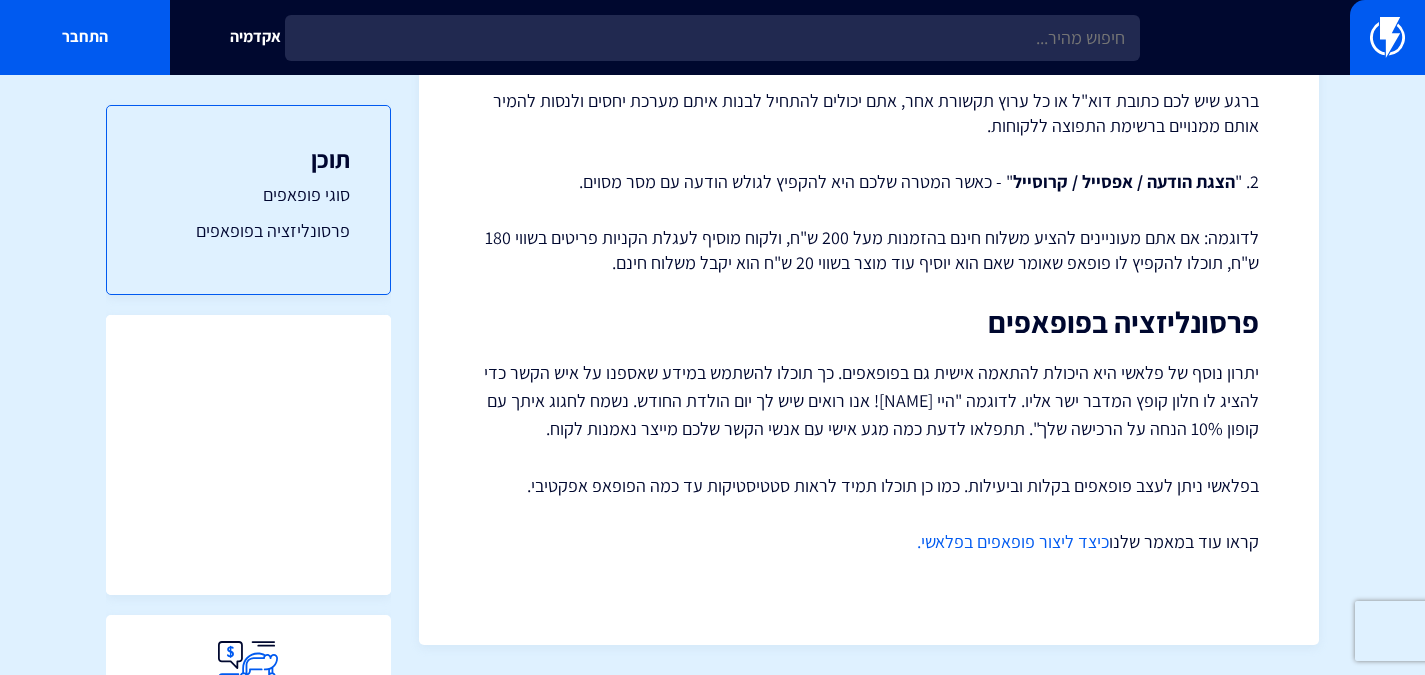 click on "כיצד ליצור פופאפים בפלאשי." at bounding box center (1013, 541) 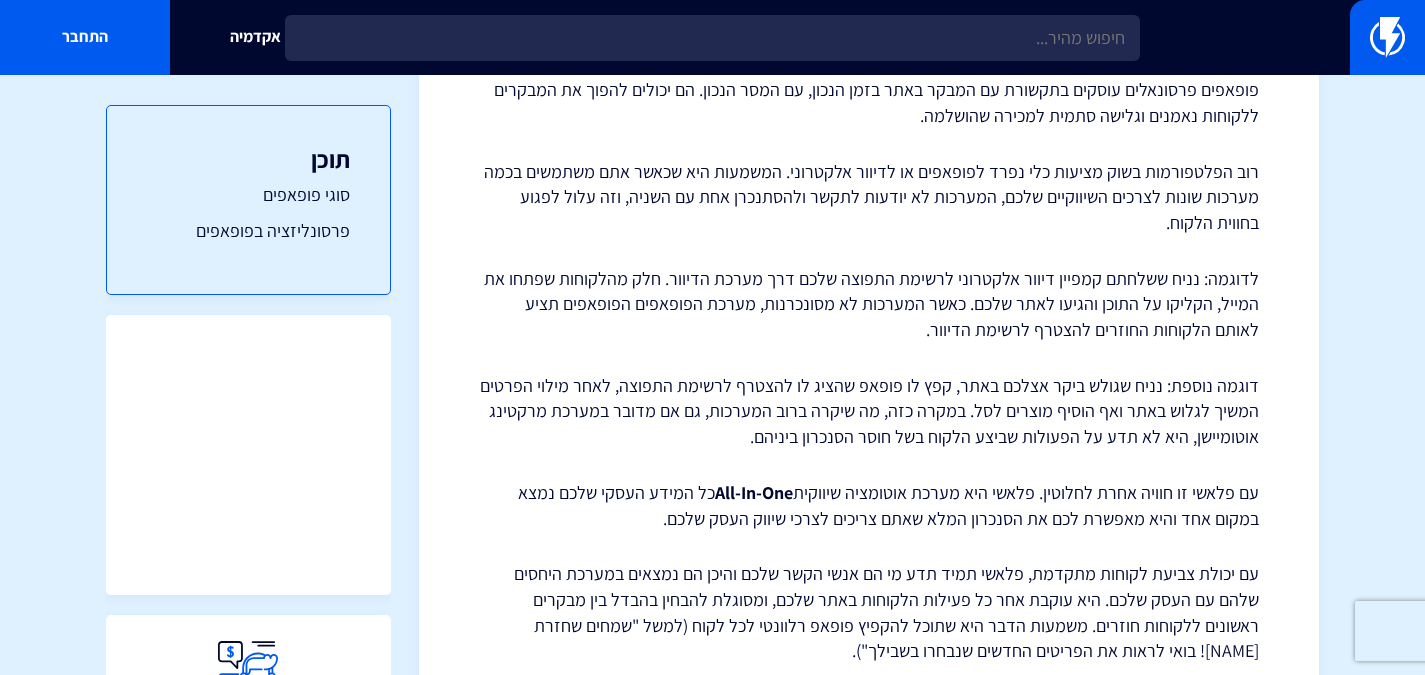 scroll, scrollTop: 0, scrollLeft: 0, axis: both 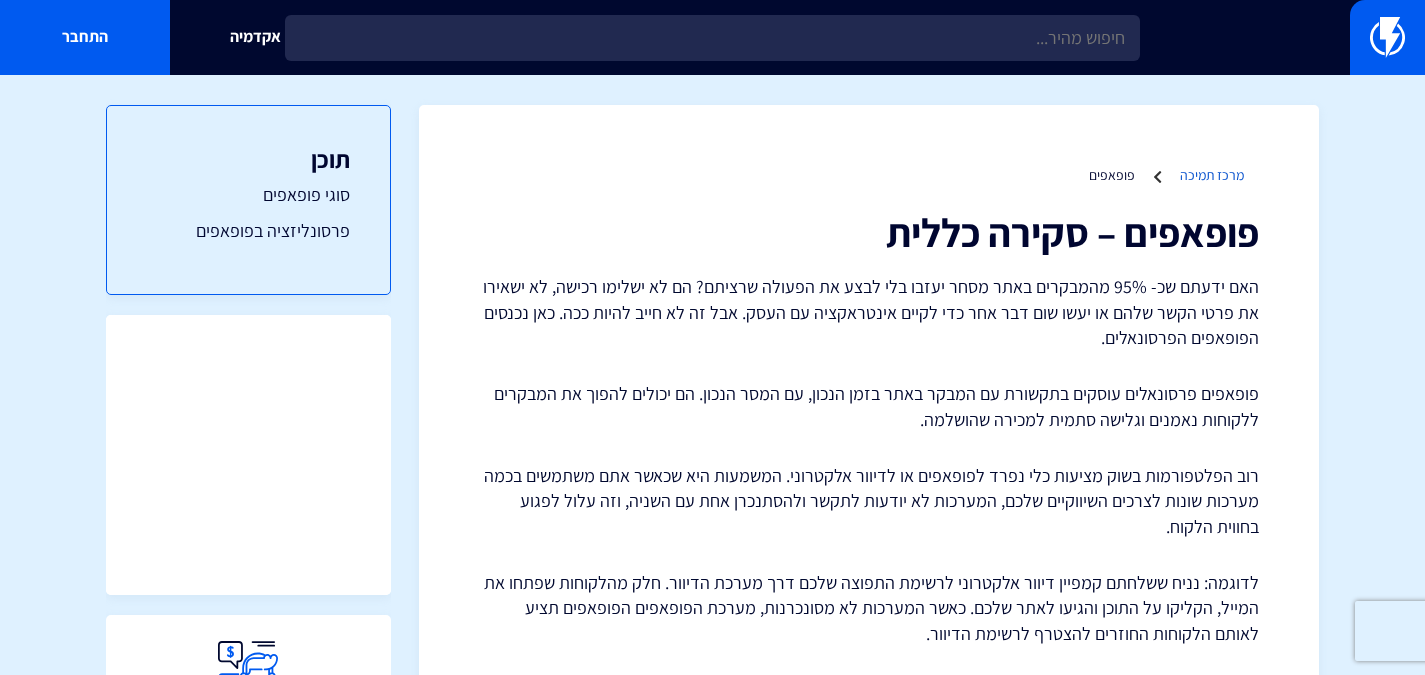 click on "מרכז תמיכה" at bounding box center (1212, 175) 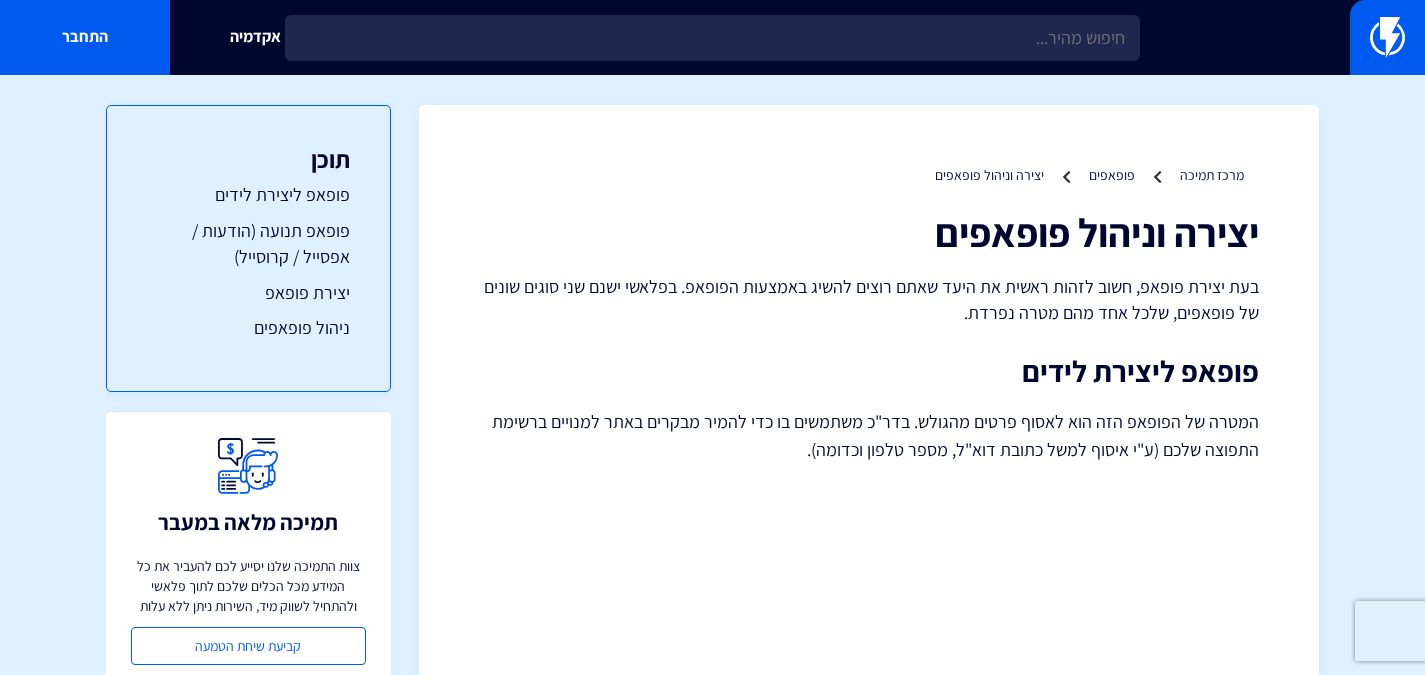 scroll, scrollTop: 0, scrollLeft: 0, axis: both 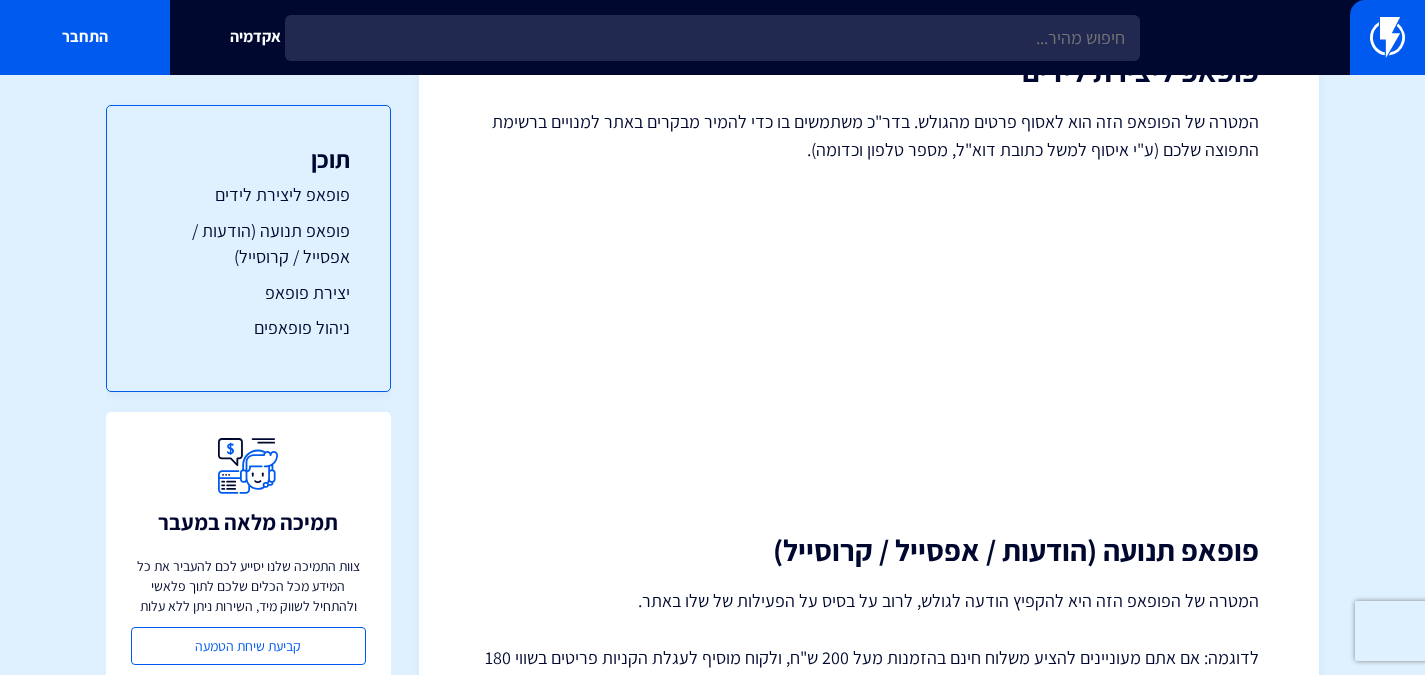 drag, startPoint x: 934, startPoint y: 570, endPoint x: 877, endPoint y: 433, distance: 148.38463 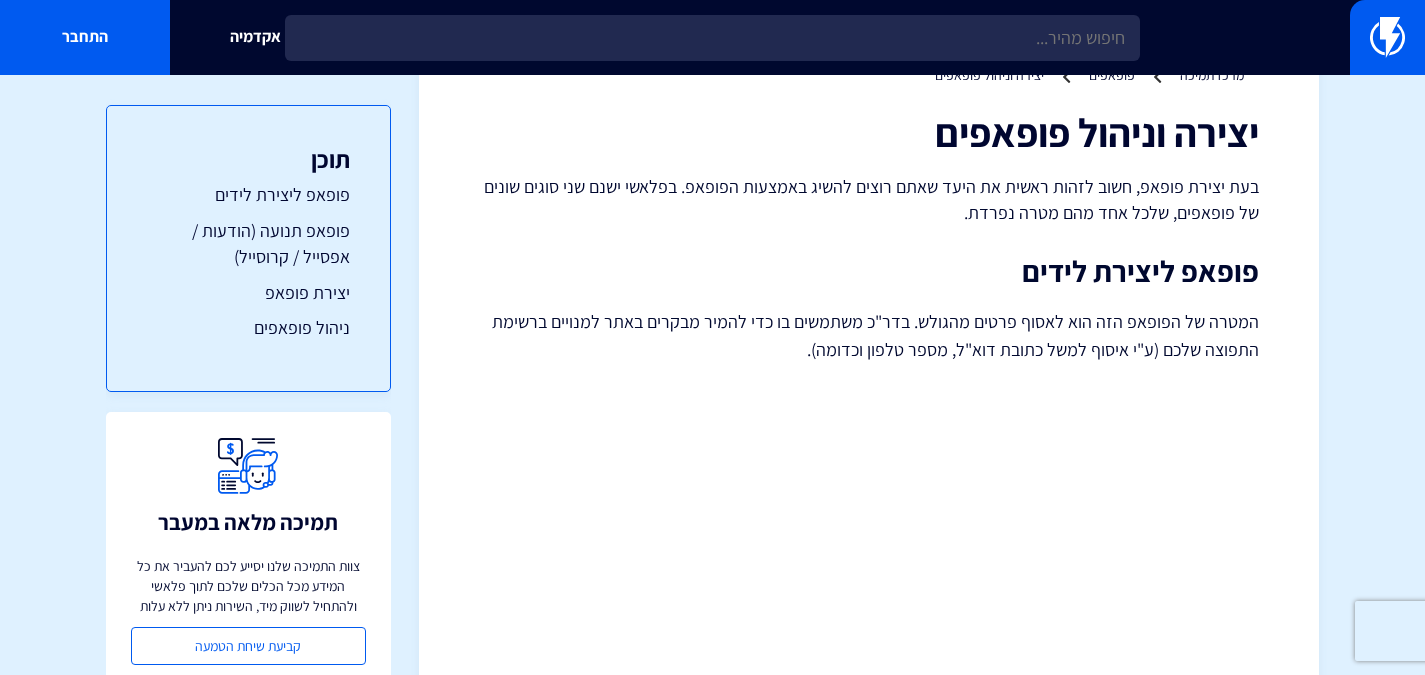 scroll, scrollTop: 0, scrollLeft: 0, axis: both 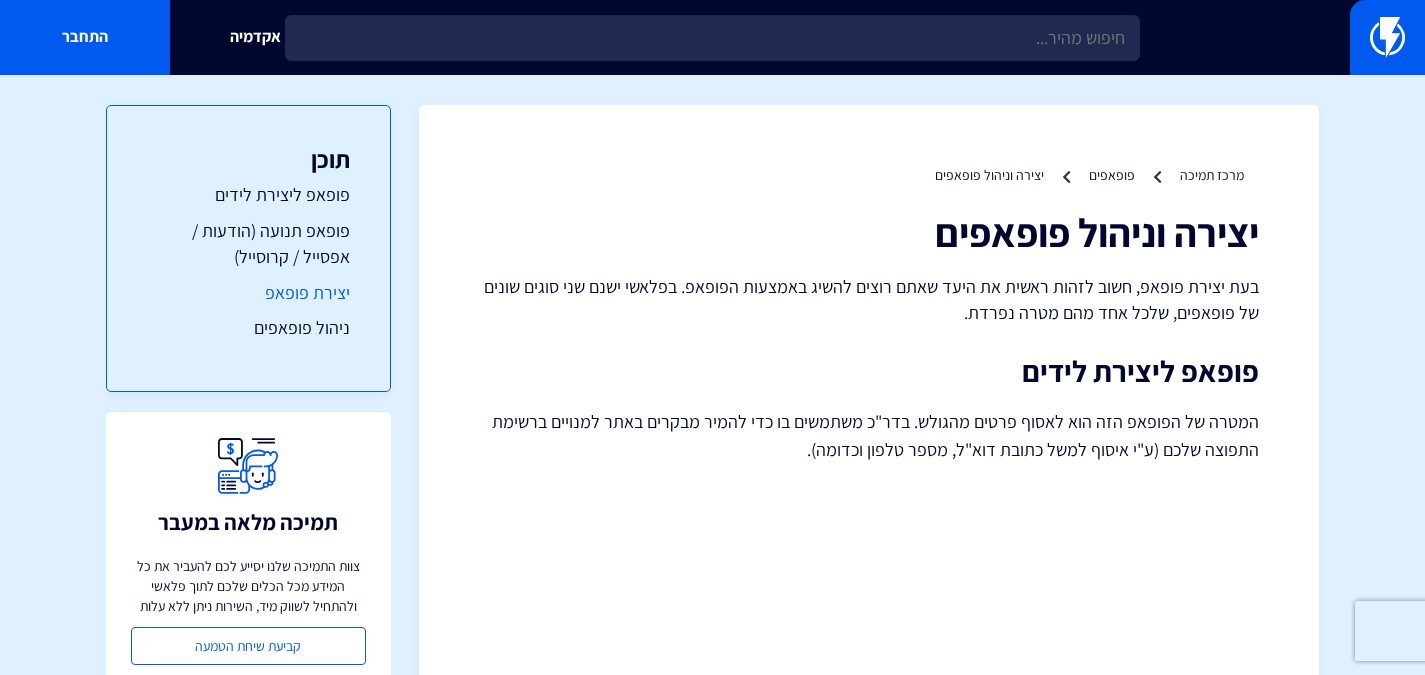 click on "יצירת פופאפ" at bounding box center (248, 293) 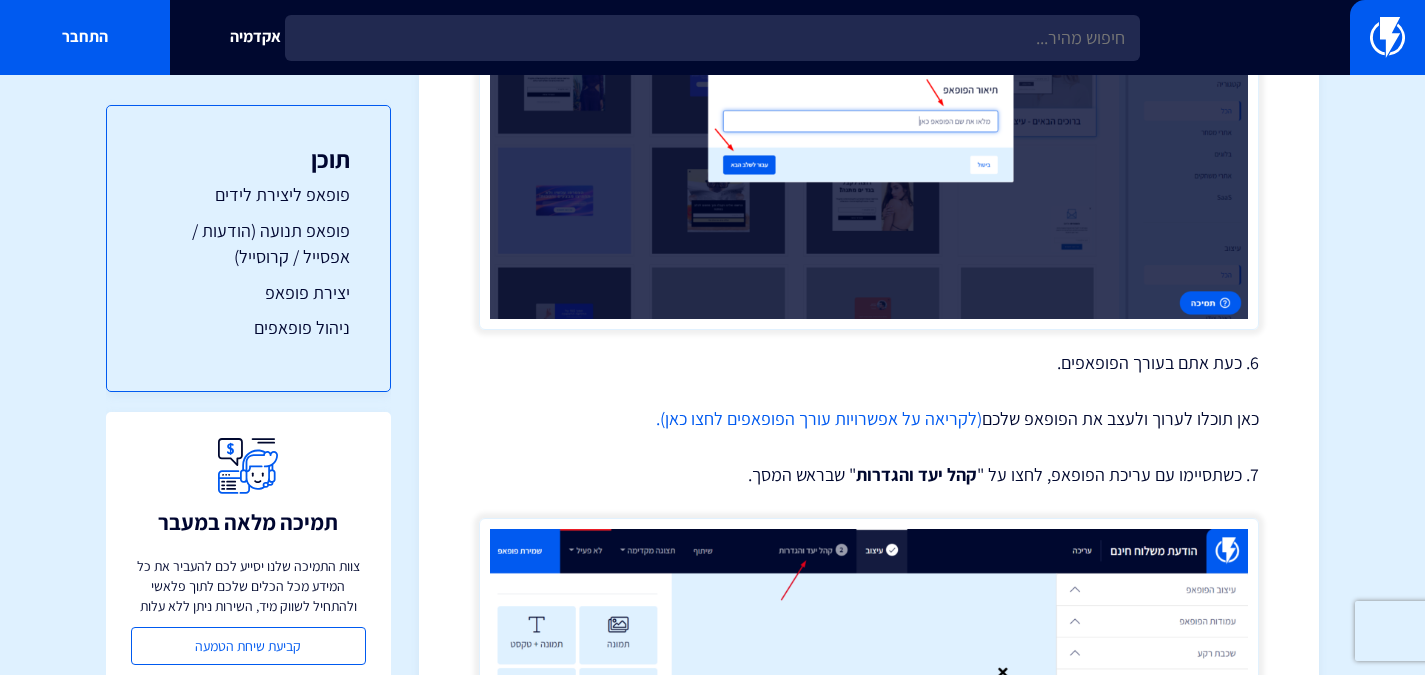 scroll, scrollTop: 2517, scrollLeft: 0, axis: vertical 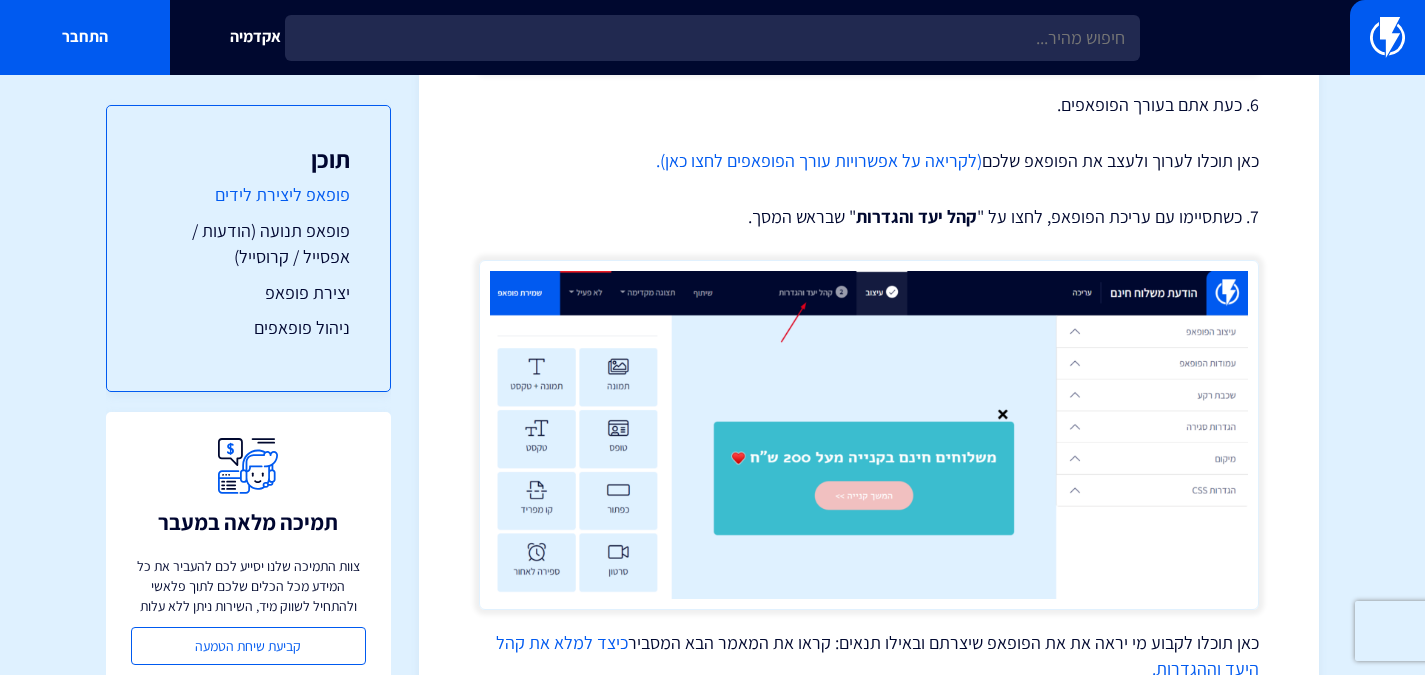 click on "פופאפ ליצירת לידים" at bounding box center [248, 195] 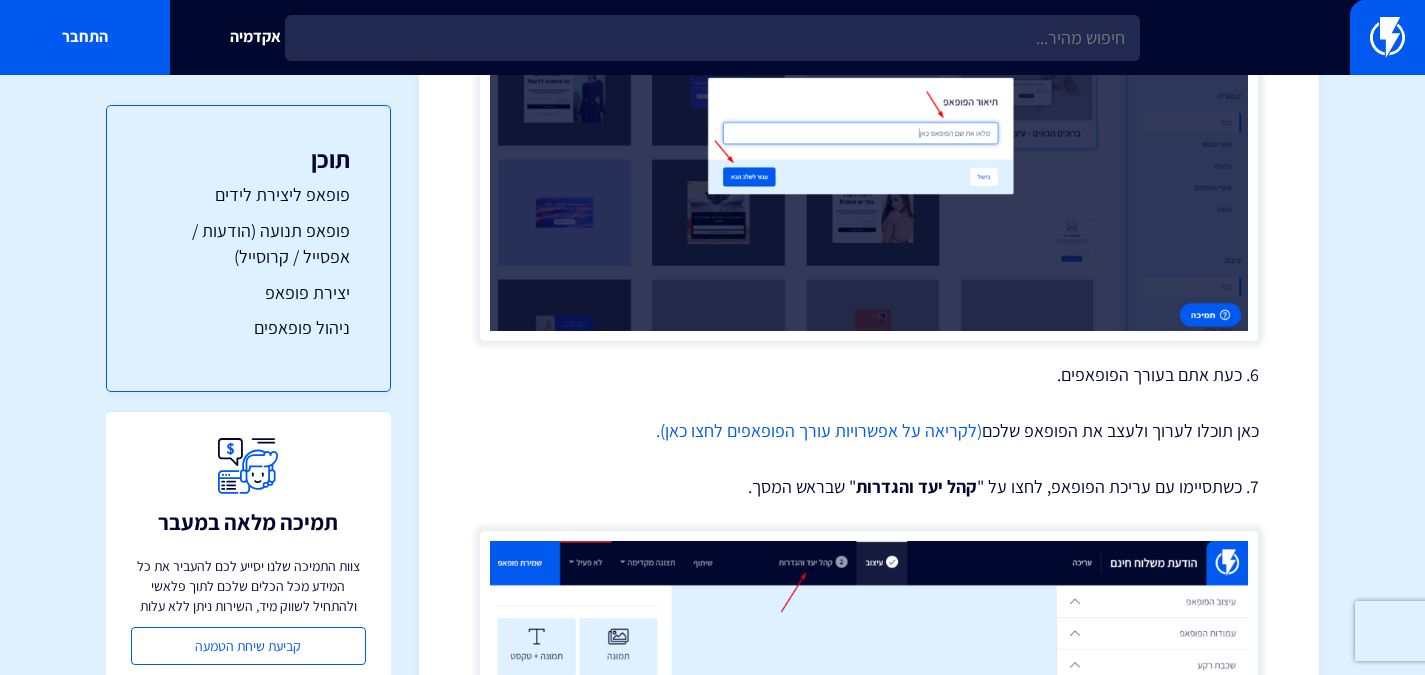 scroll, scrollTop: 2405, scrollLeft: 0, axis: vertical 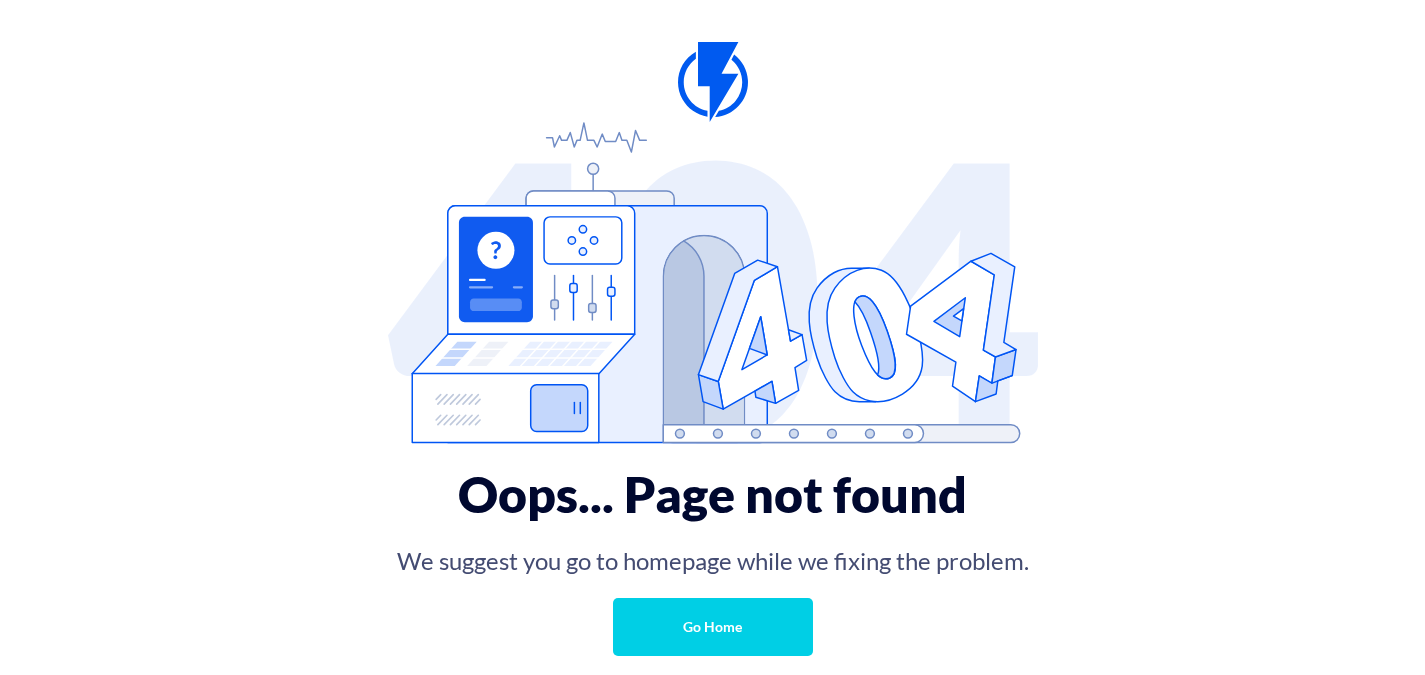 click on "Go Home" at bounding box center (713, 627) 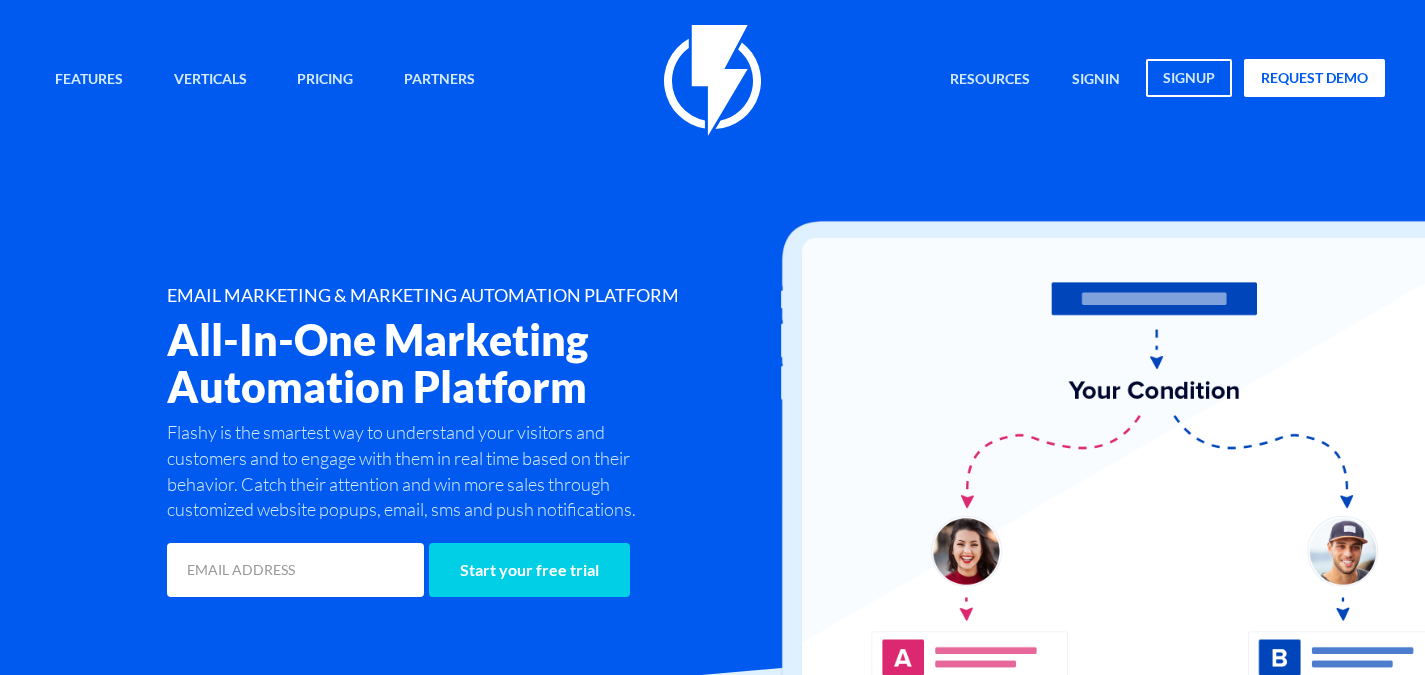 scroll, scrollTop: 0, scrollLeft: 0, axis: both 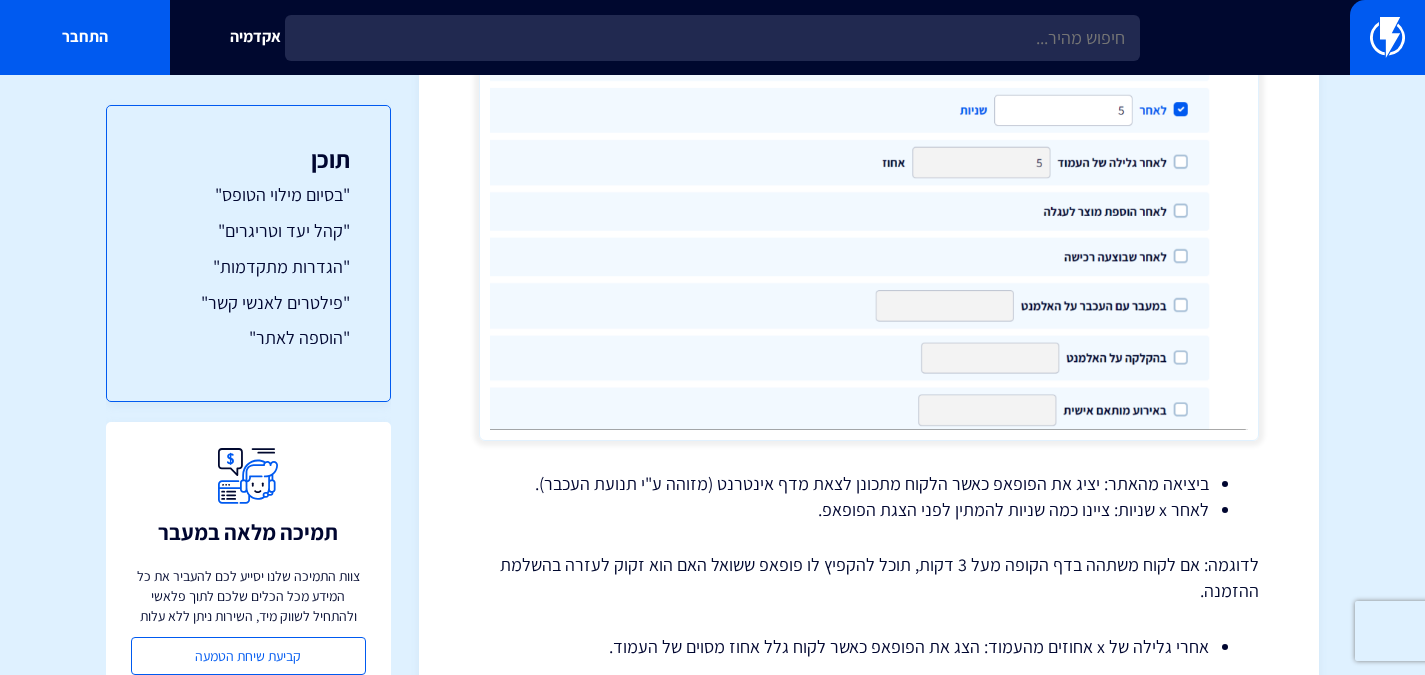 click at bounding box center [869, 160] 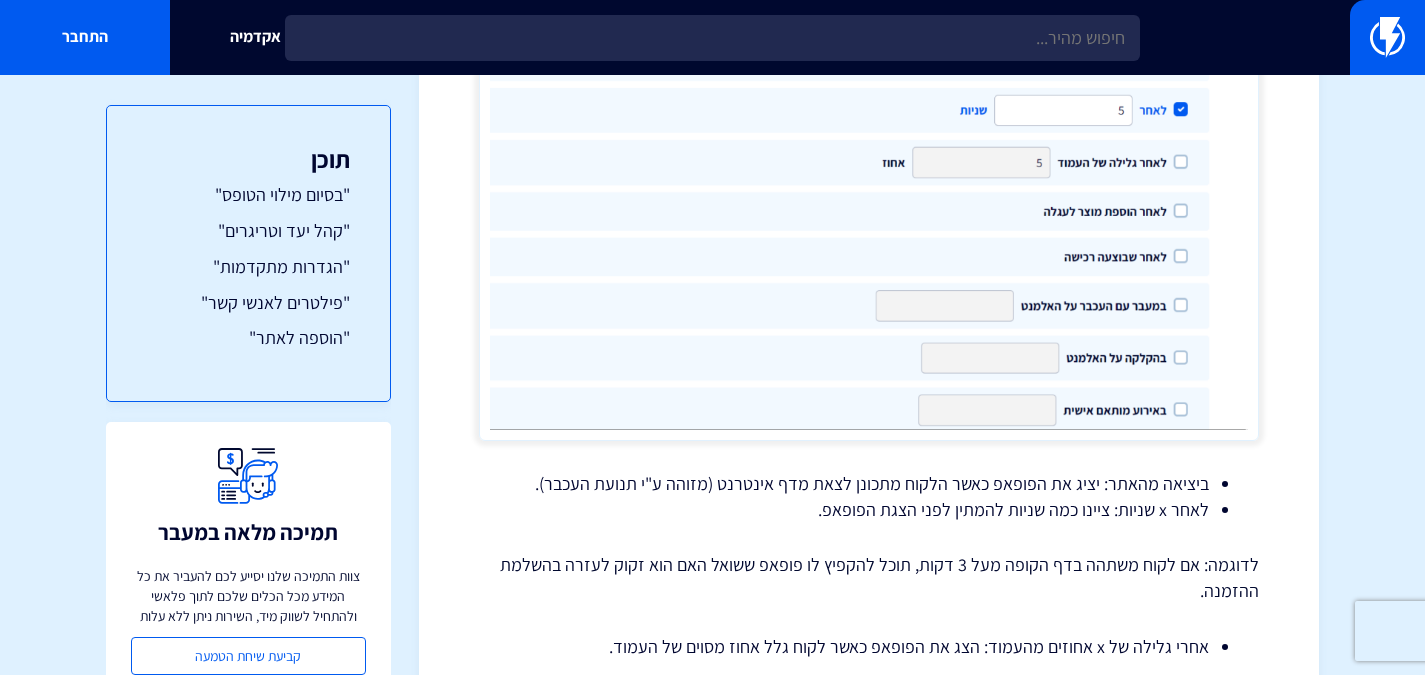 scroll, scrollTop: 2100, scrollLeft: 0, axis: vertical 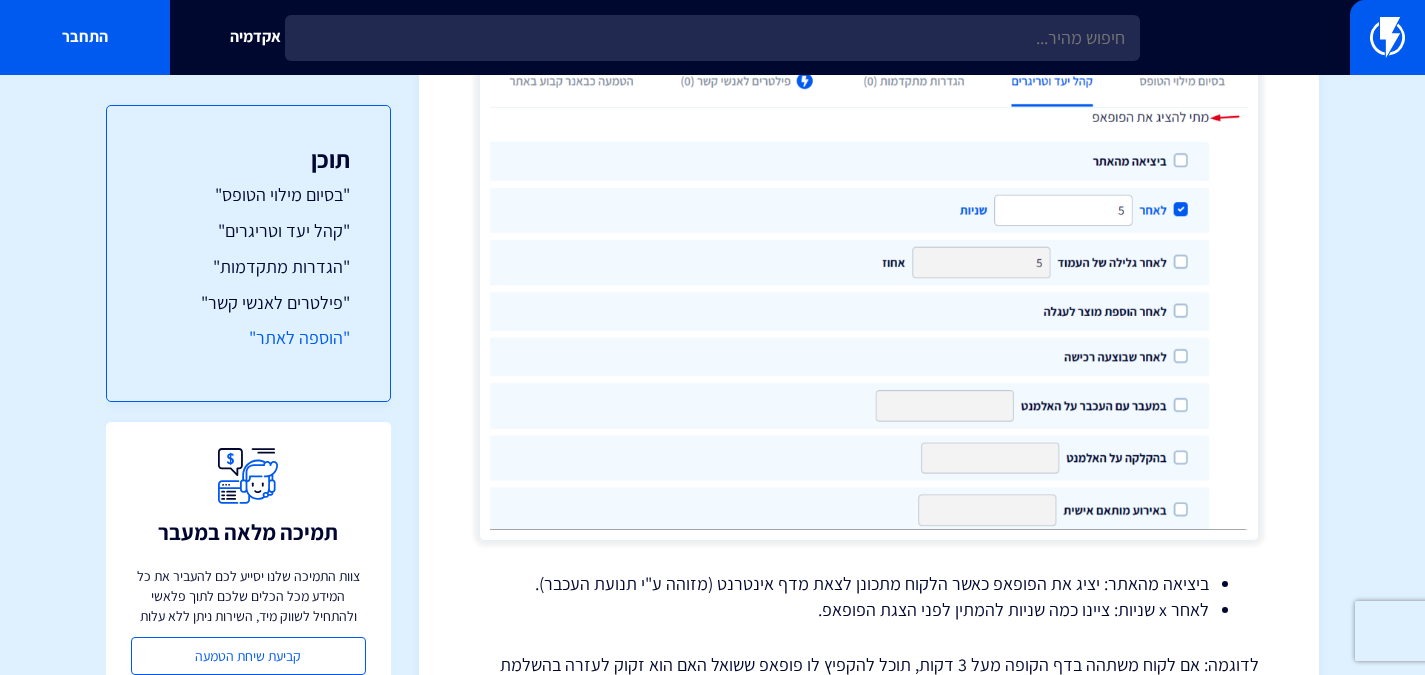 click on ""הוספה לאתר"" at bounding box center [248, 338] 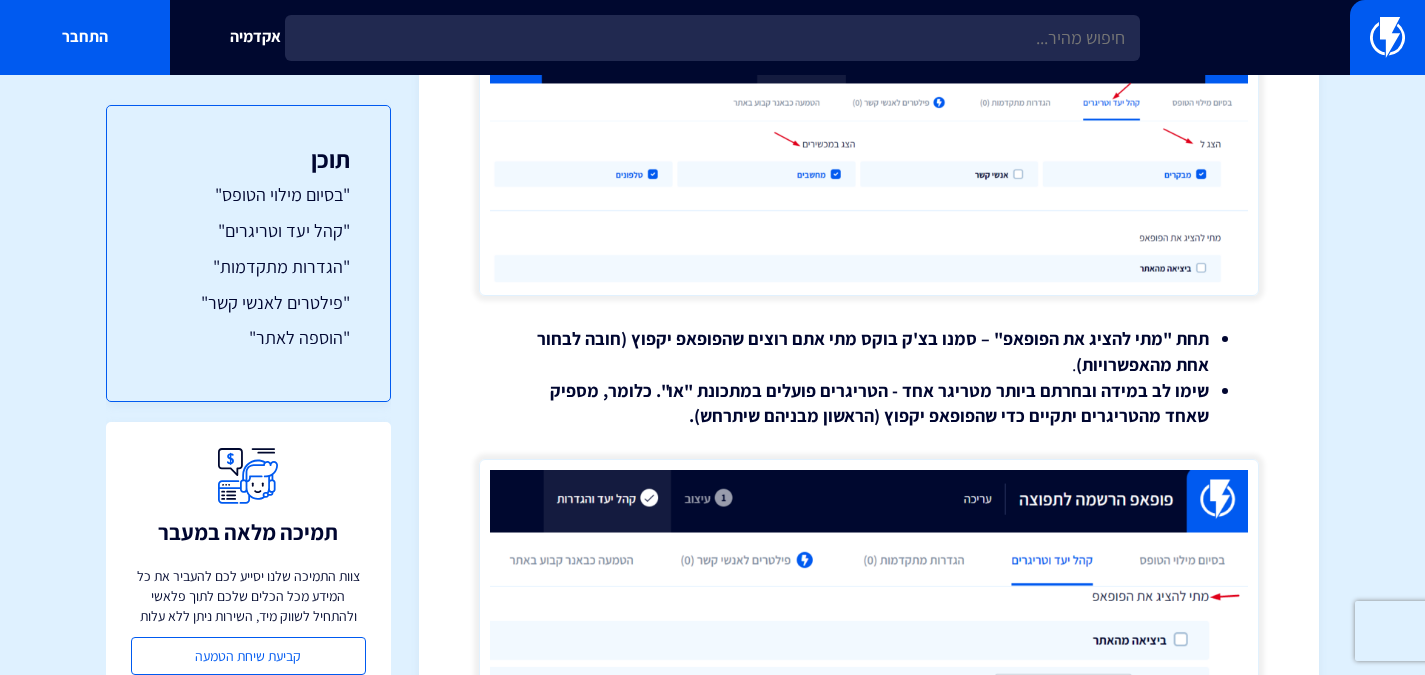 scroll, scrollTop: 1623, scrollLeft: 0, axis: vertical 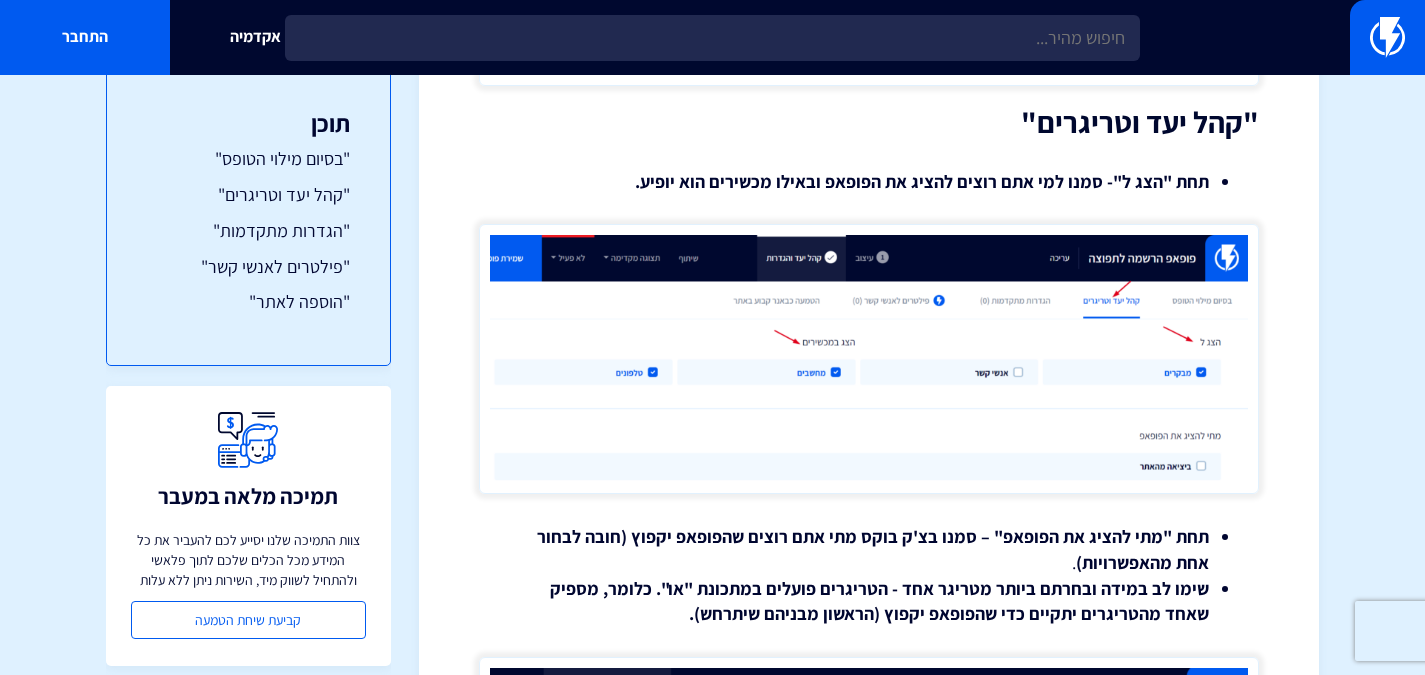 click at bounding box center [869, 359] 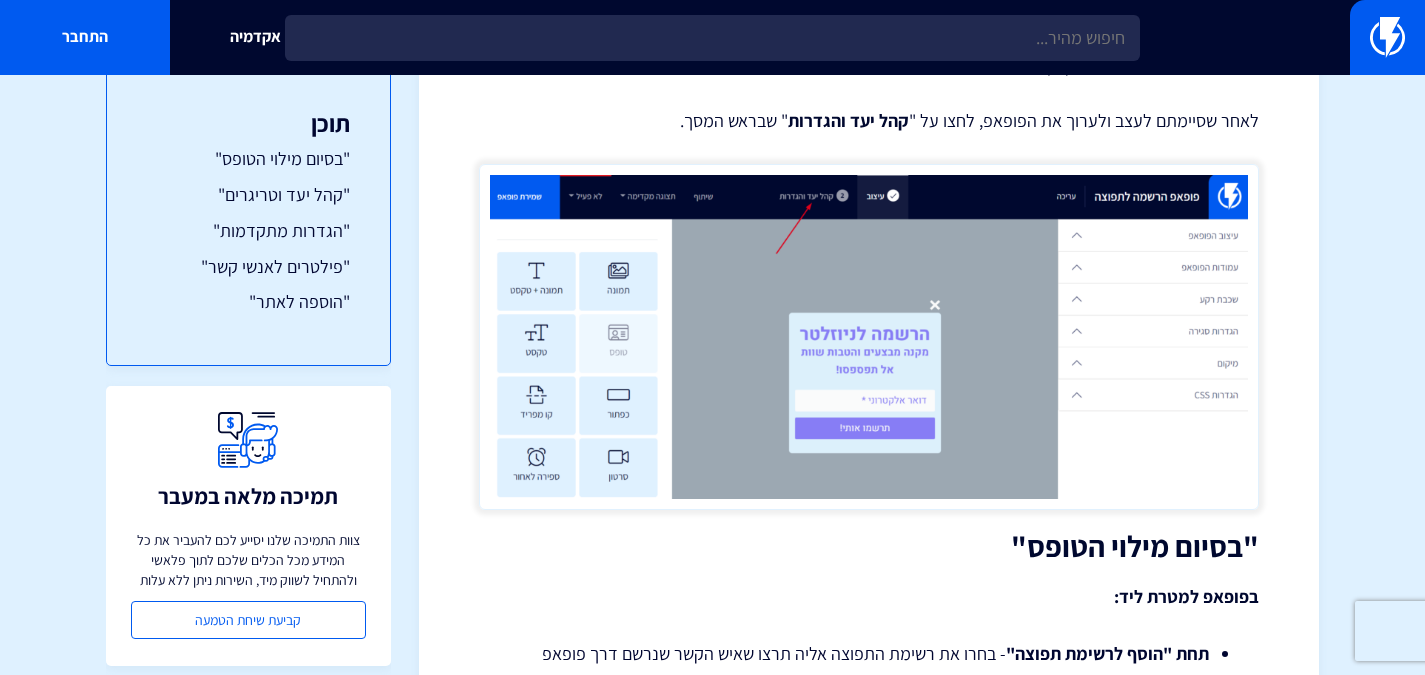 scroll, scrollTop: 223, scrollLeft: 0, axis: vertical 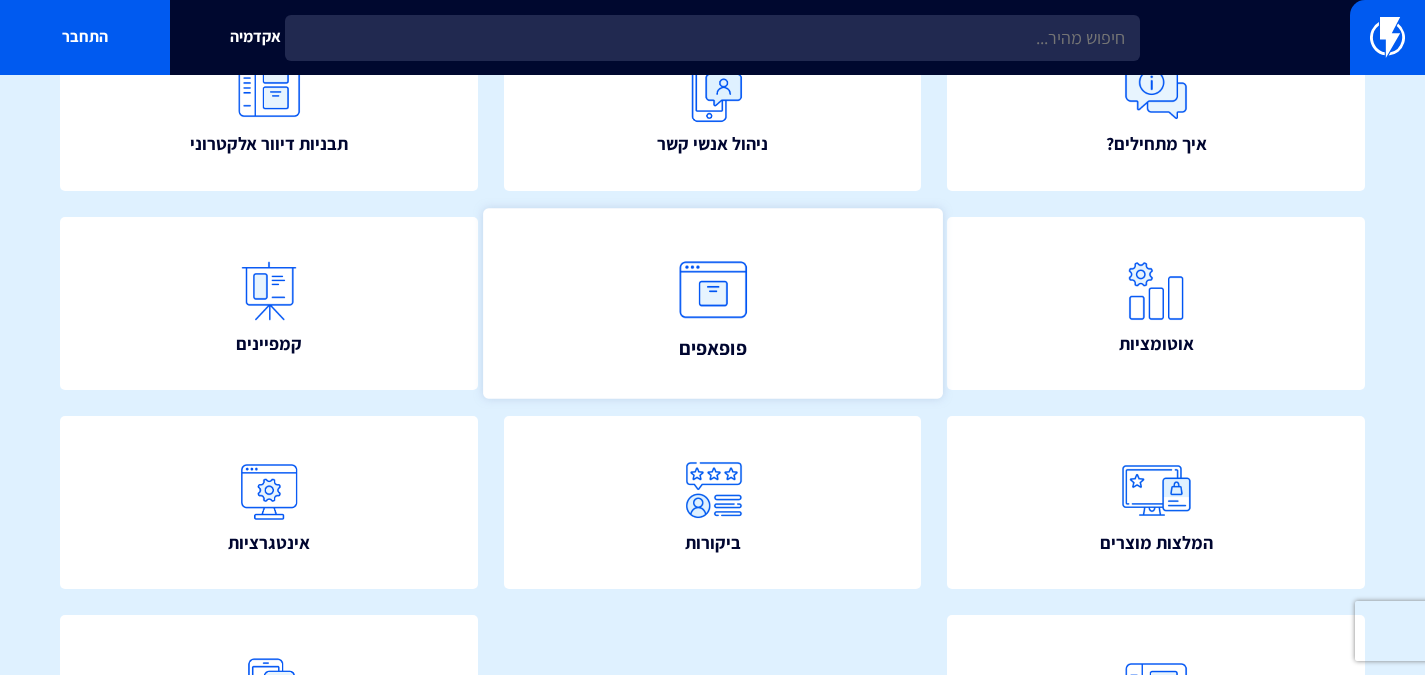 click at bounding box center [713, 290] 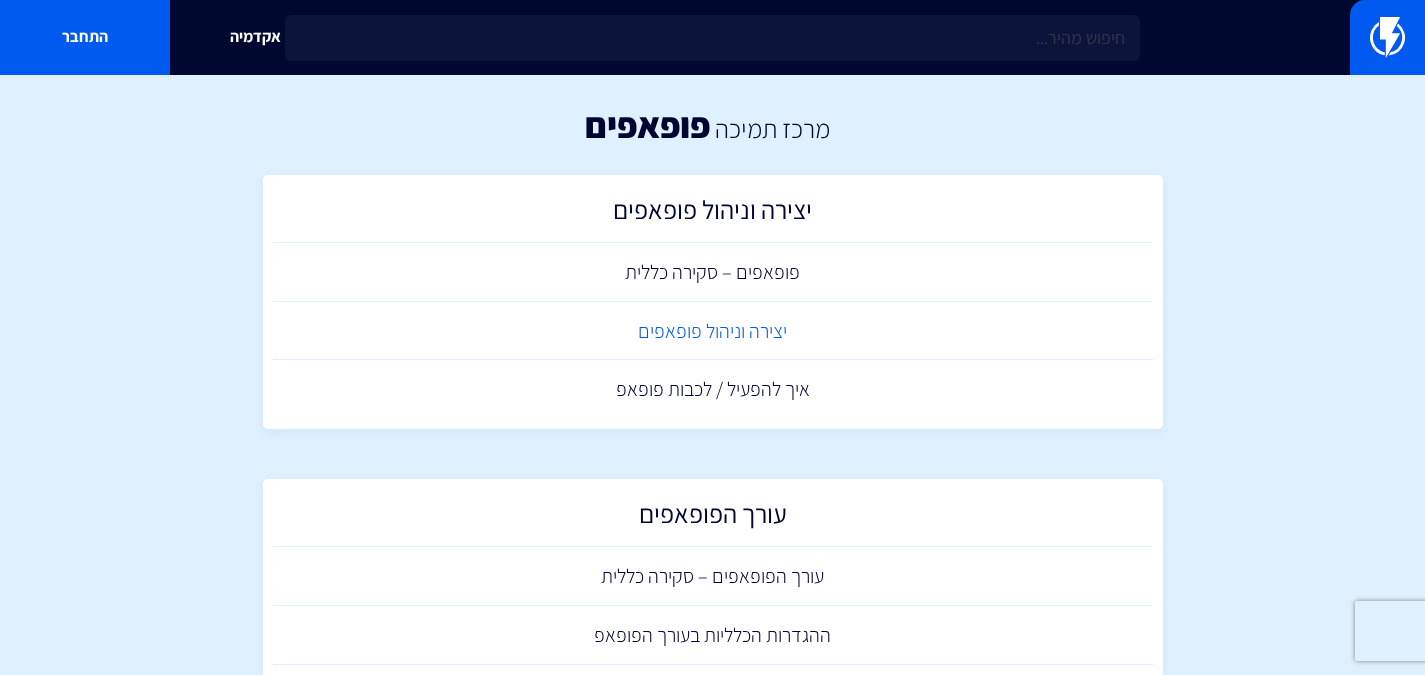 scroll, scrollTop: 0, scrollLeft: 0, axis: both 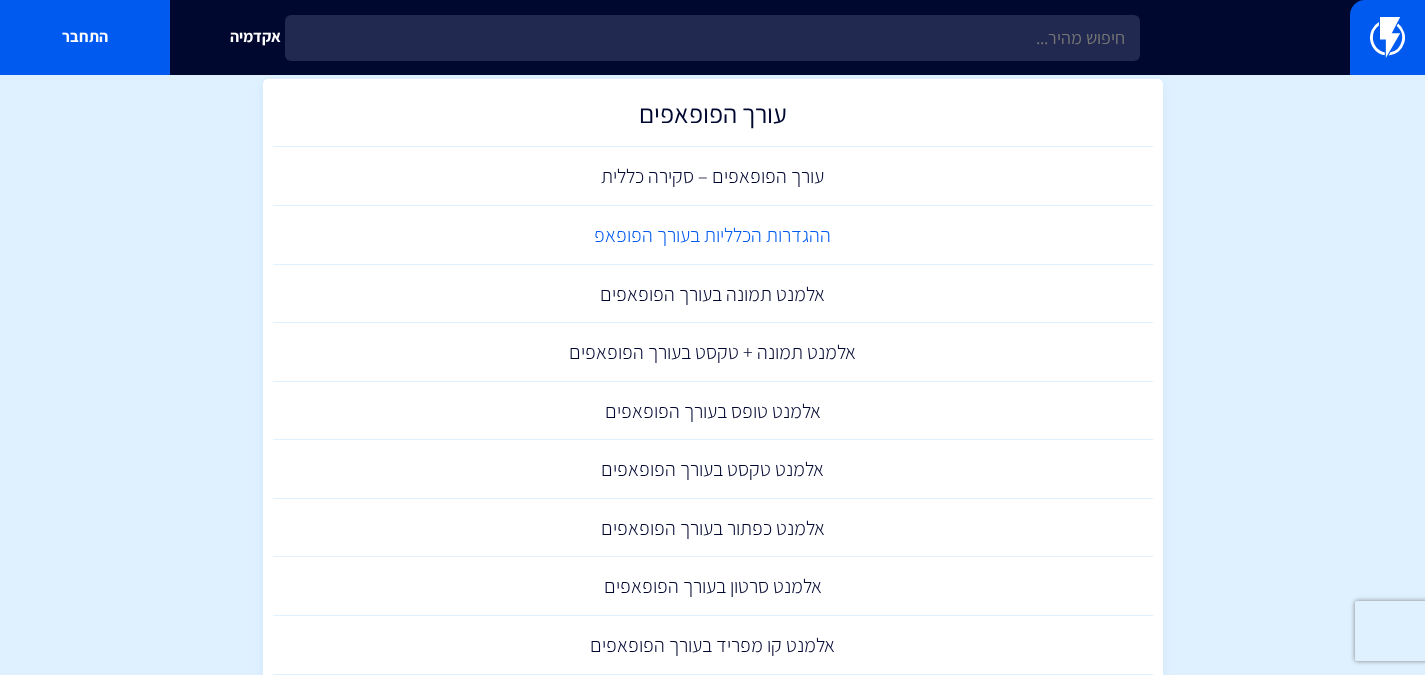 click on "ההגדרות הכלליות בעורך הפופאפ" at bounding box center [713, 235] 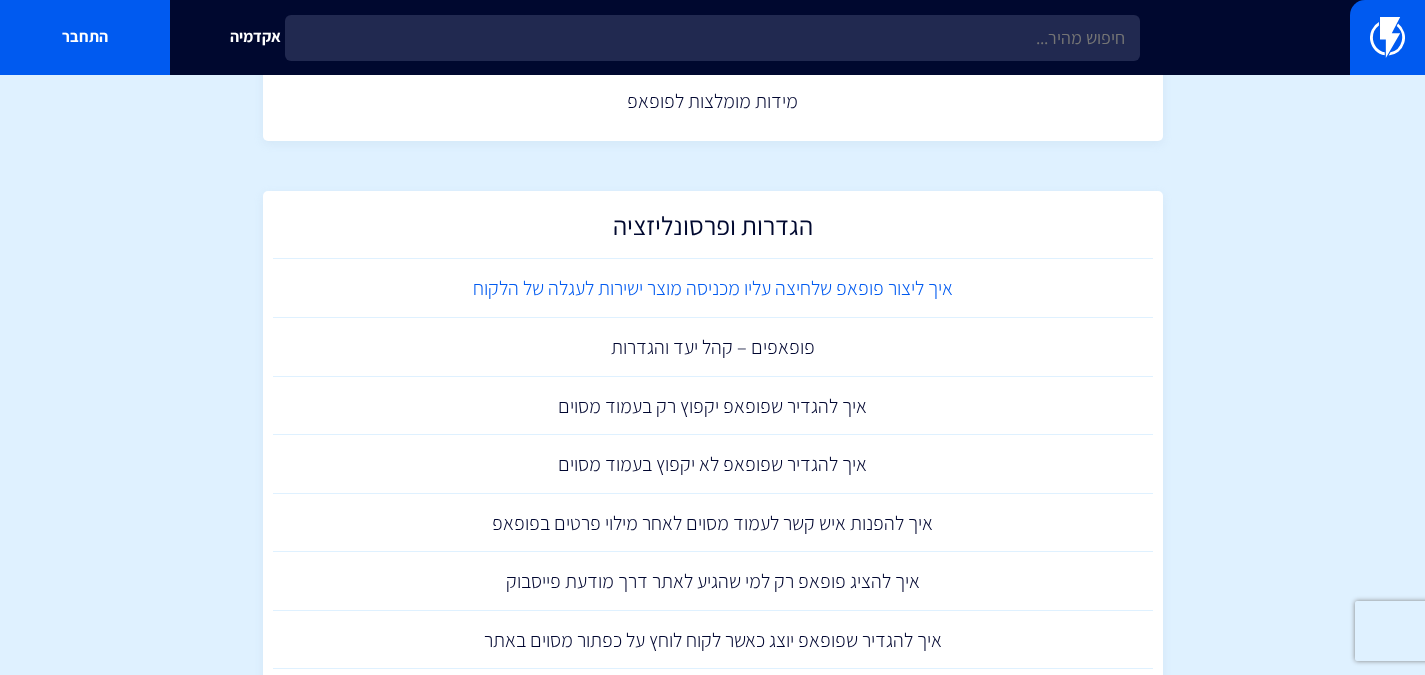 scroll, scrollTop: 1200, scrollLeft: 0, axis: vertical 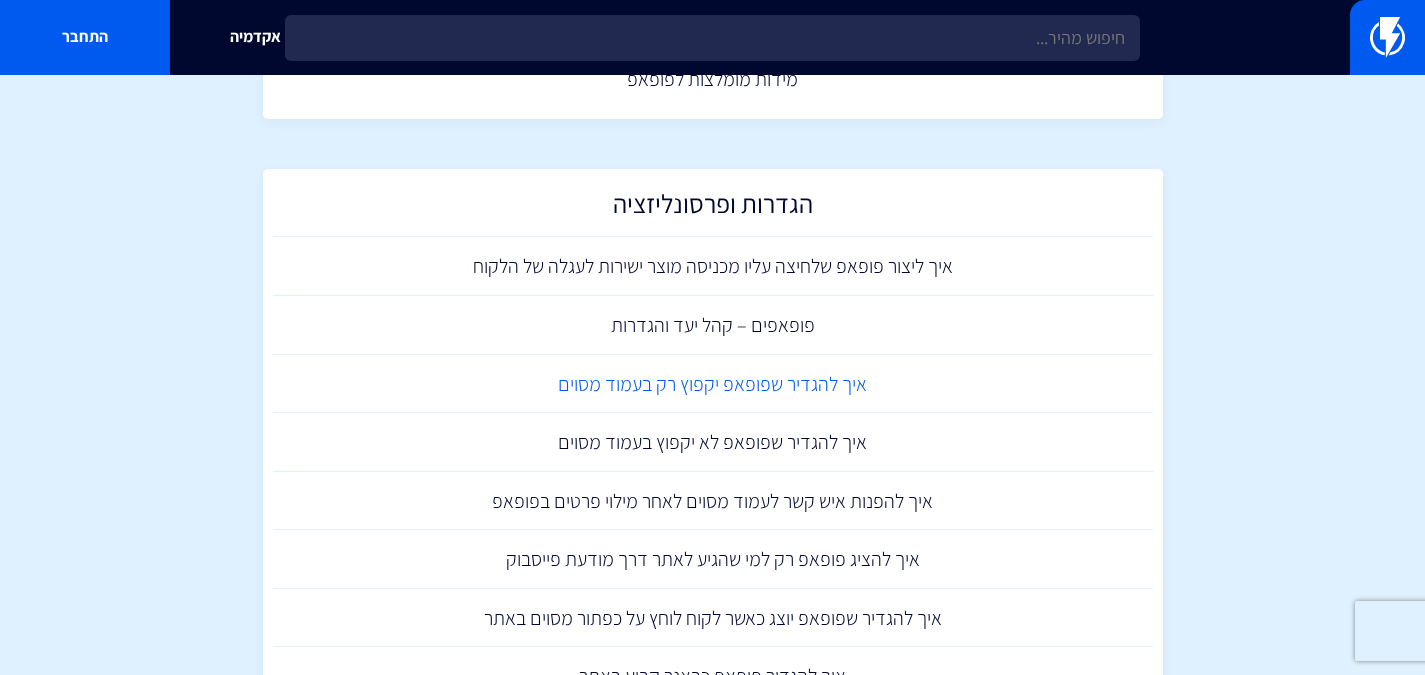 click on "איך להגדיר שפופאפ יקפוץ רק בעמוד מסוים" at bounding box center [713, 384] 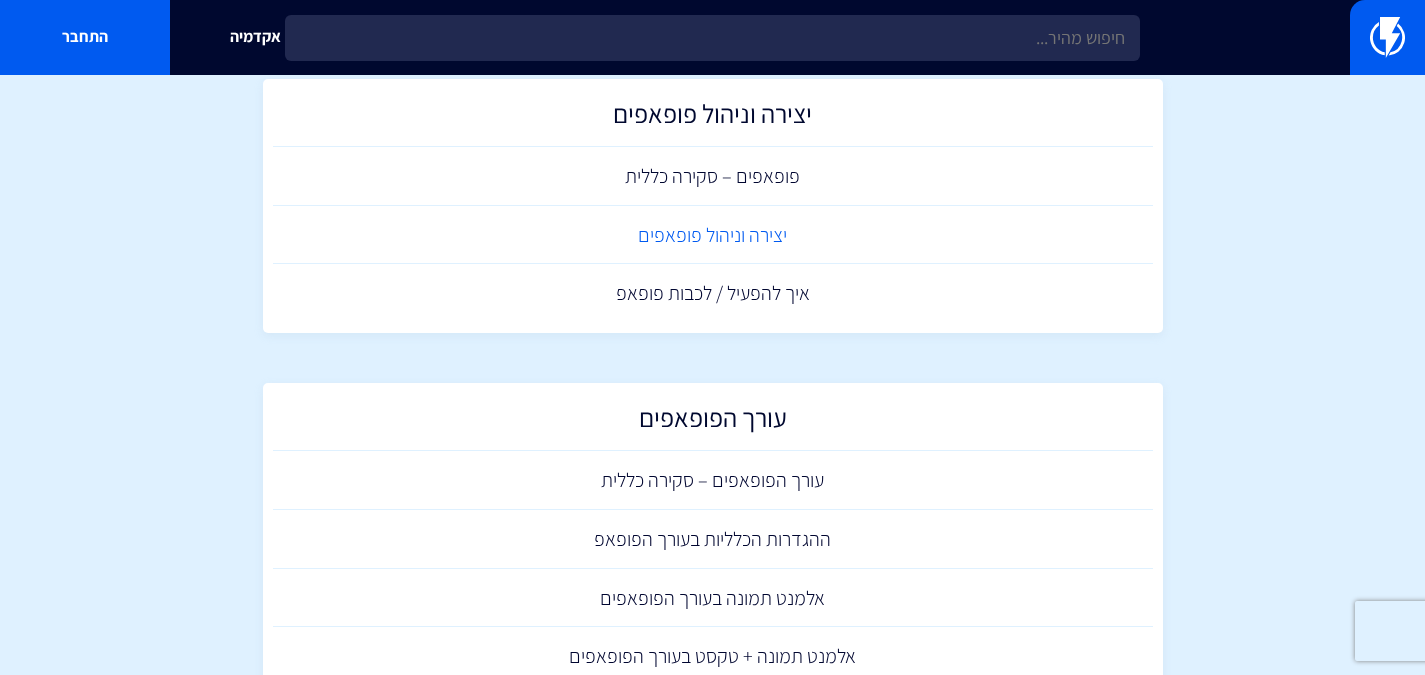 scroll, scrollTop: 0, scrollLeft: 0, axis: both 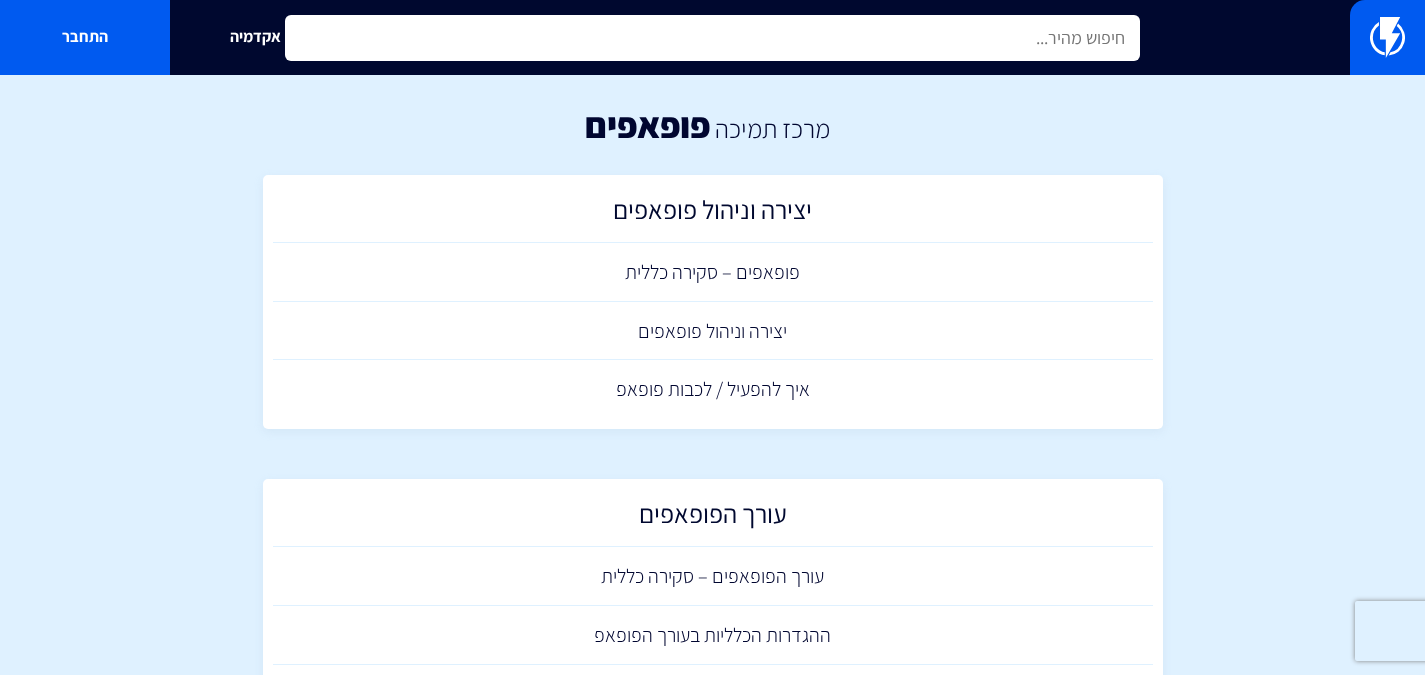 click at bounding box center [712, 38] 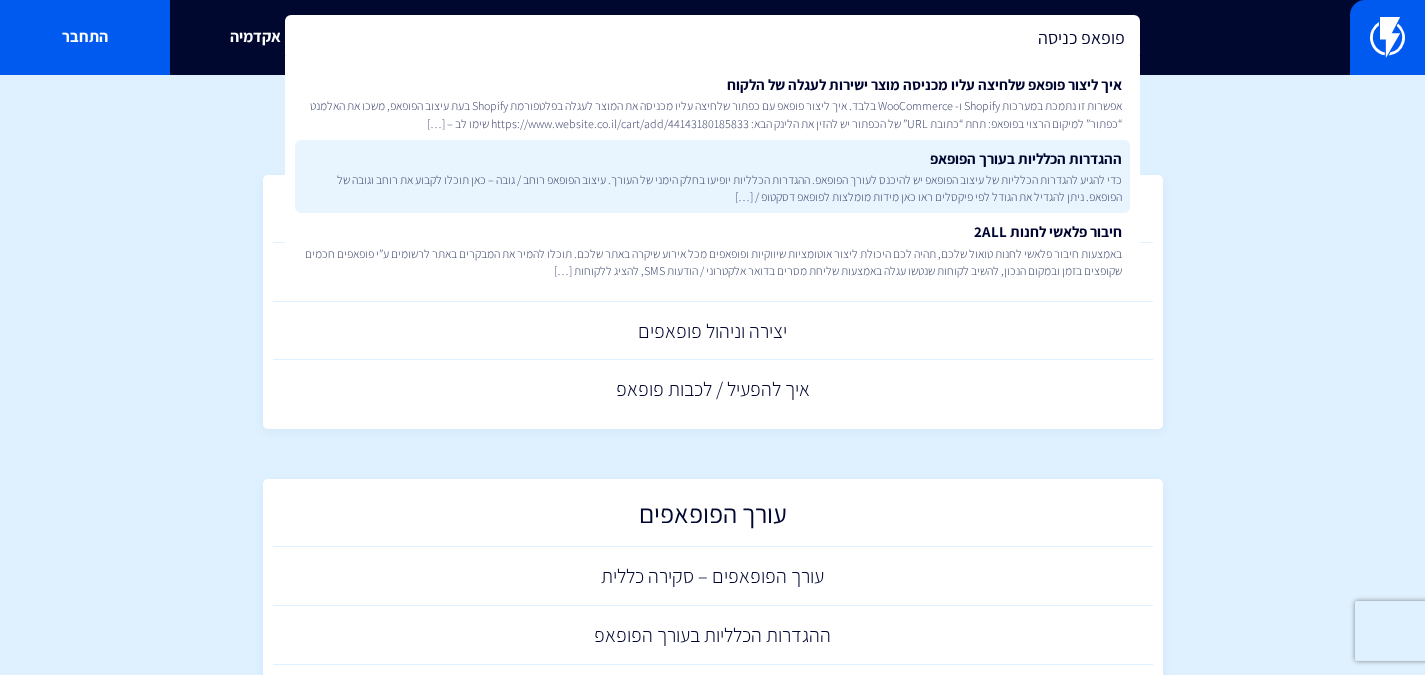 type on "פופאפ כניסה" 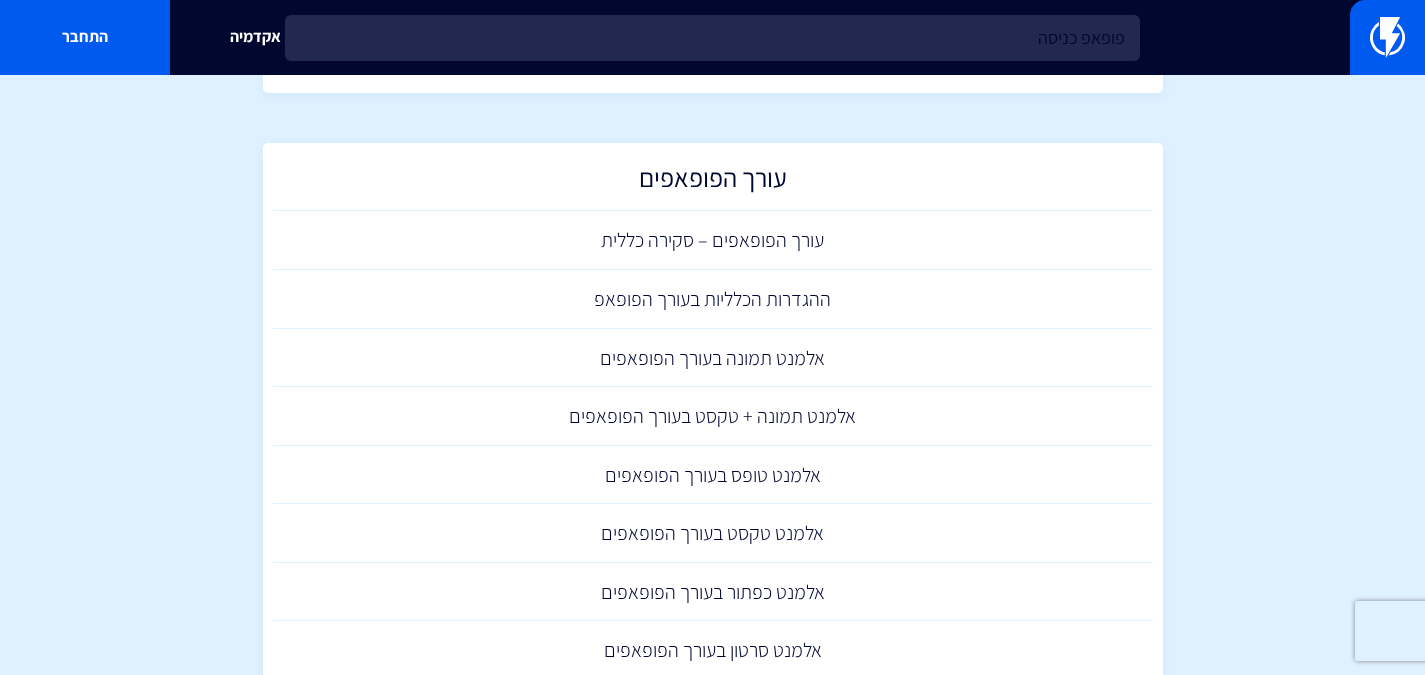 scroll, scrollTop: 200, scrollLeft: 0, axis: vertical 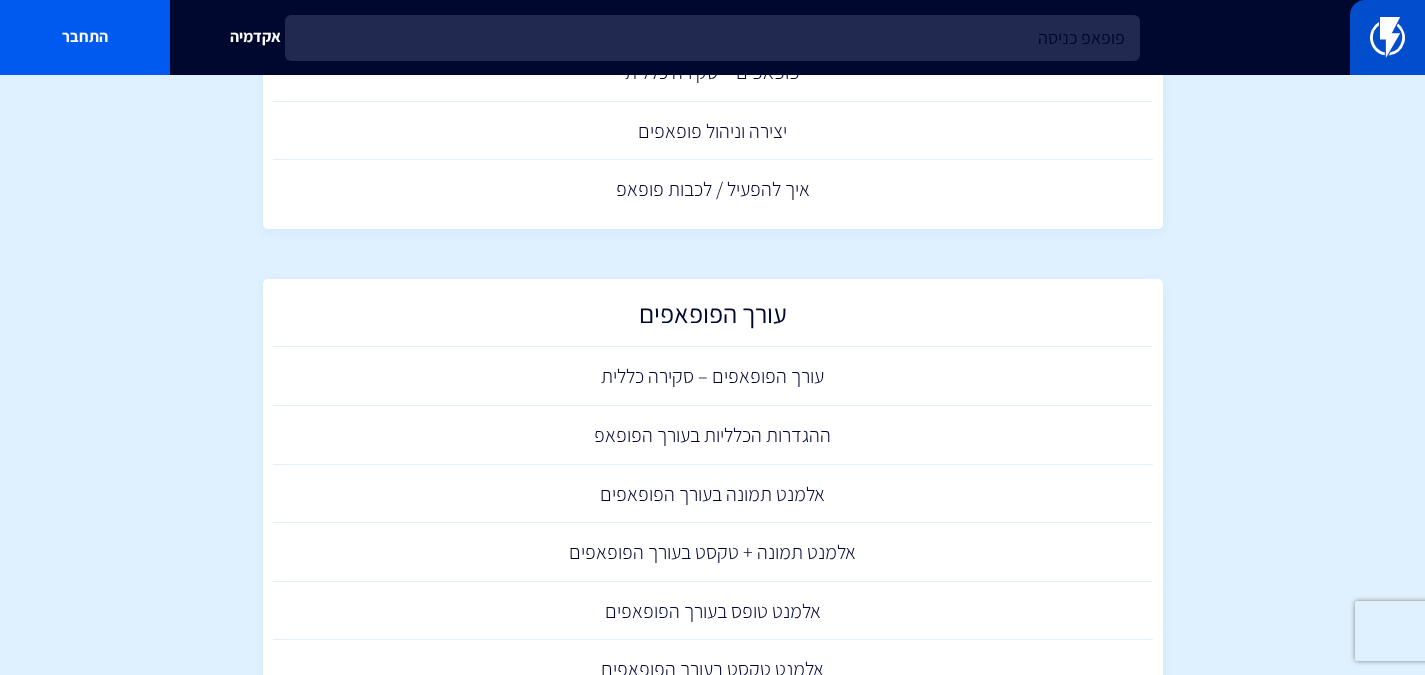 click at bounding box center [1387, 37] 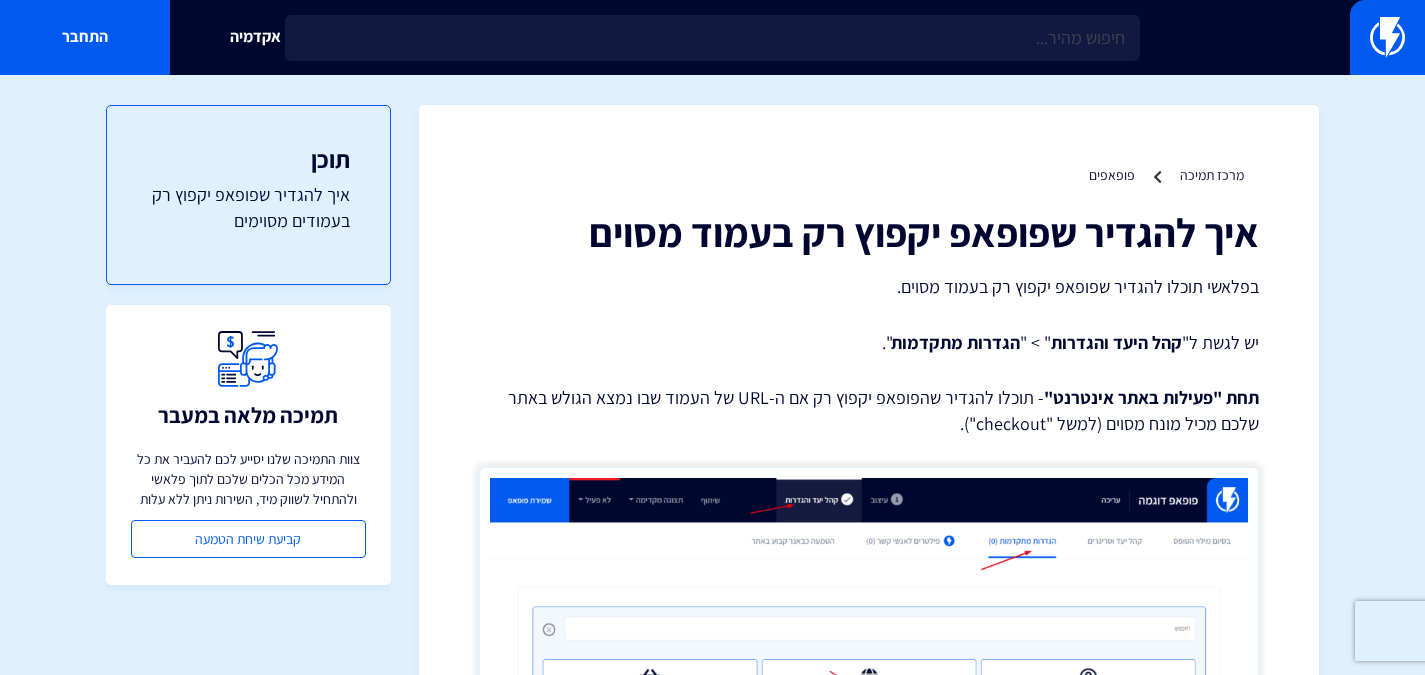 scroll, scrollTop: 0, scrollLeft: 0, axis: both 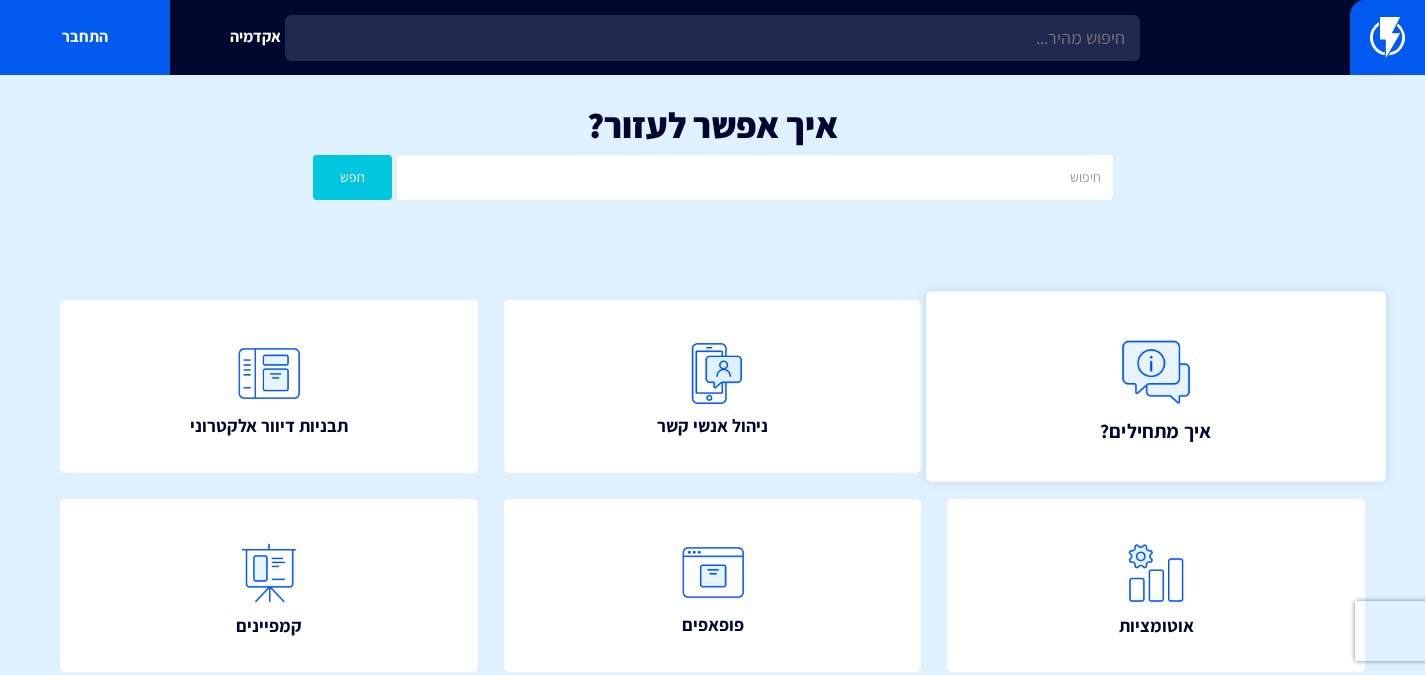 click at bounding box center (1156, 372) 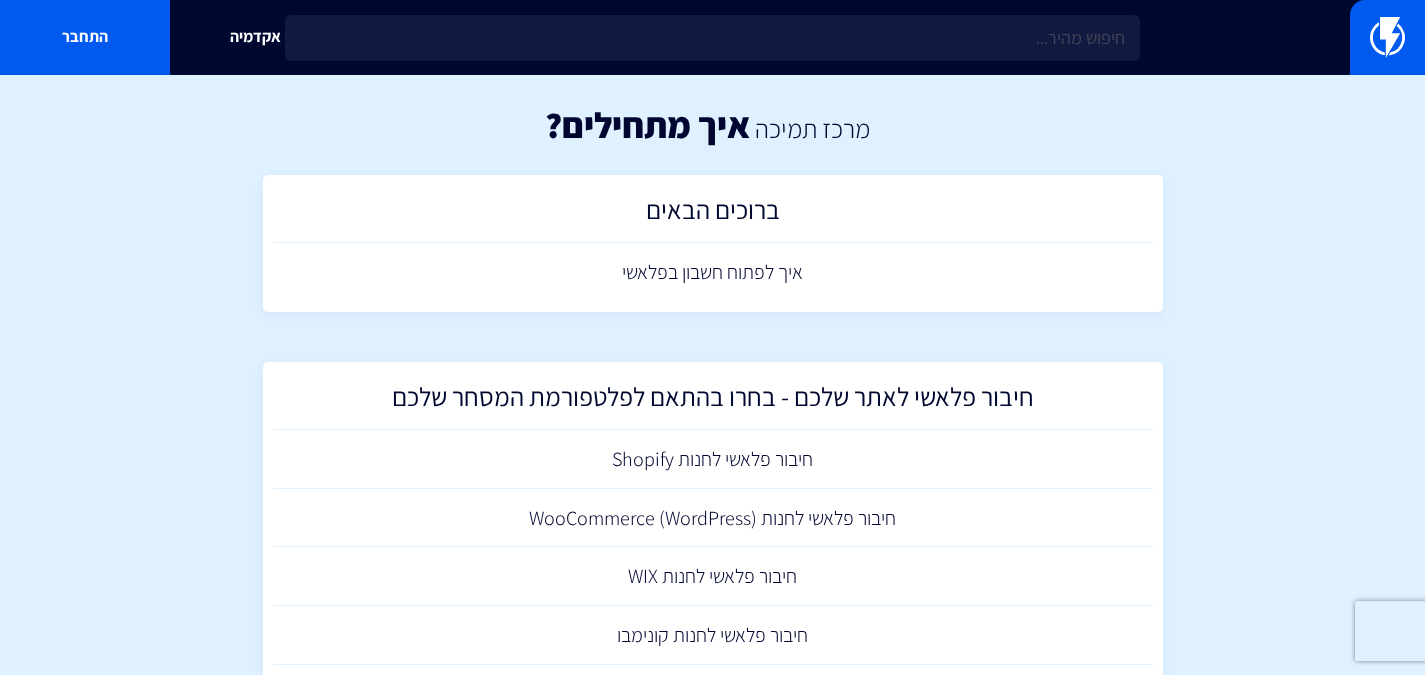 scroll, scrollTop: 0, scrollLeft: 0, axis: both 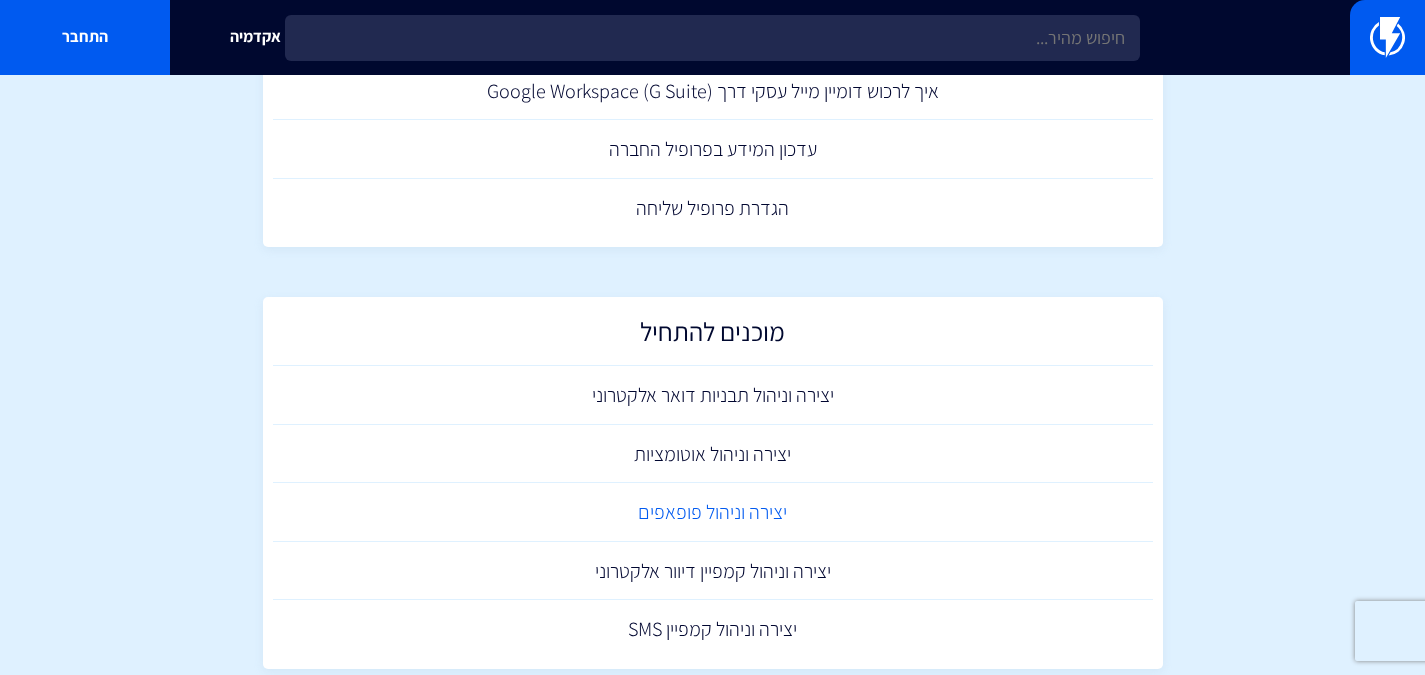 click on "יצירה וניהול פופאפים" at bounding box center [713, 512] 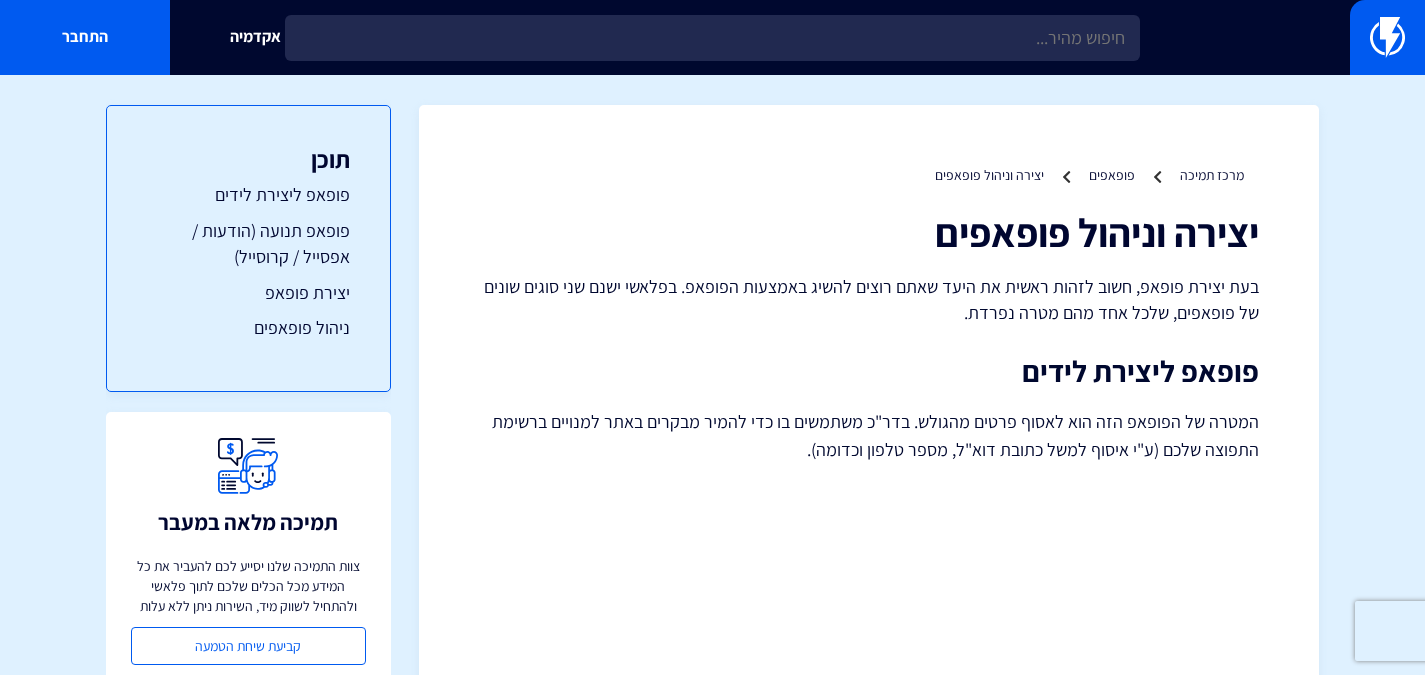scroll, scrollTop: 2905, scrollLeft: 0, axis: vertical 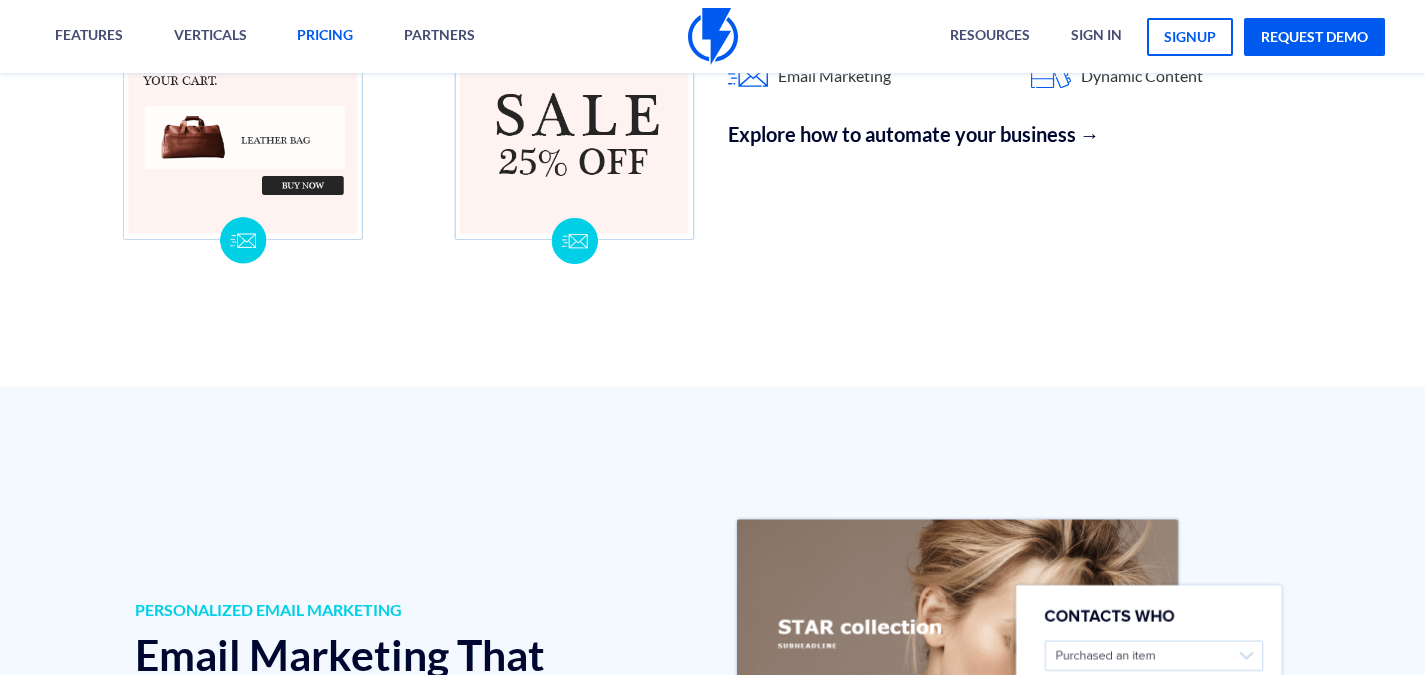 click on "pricing" at bounding box center (325, 36) 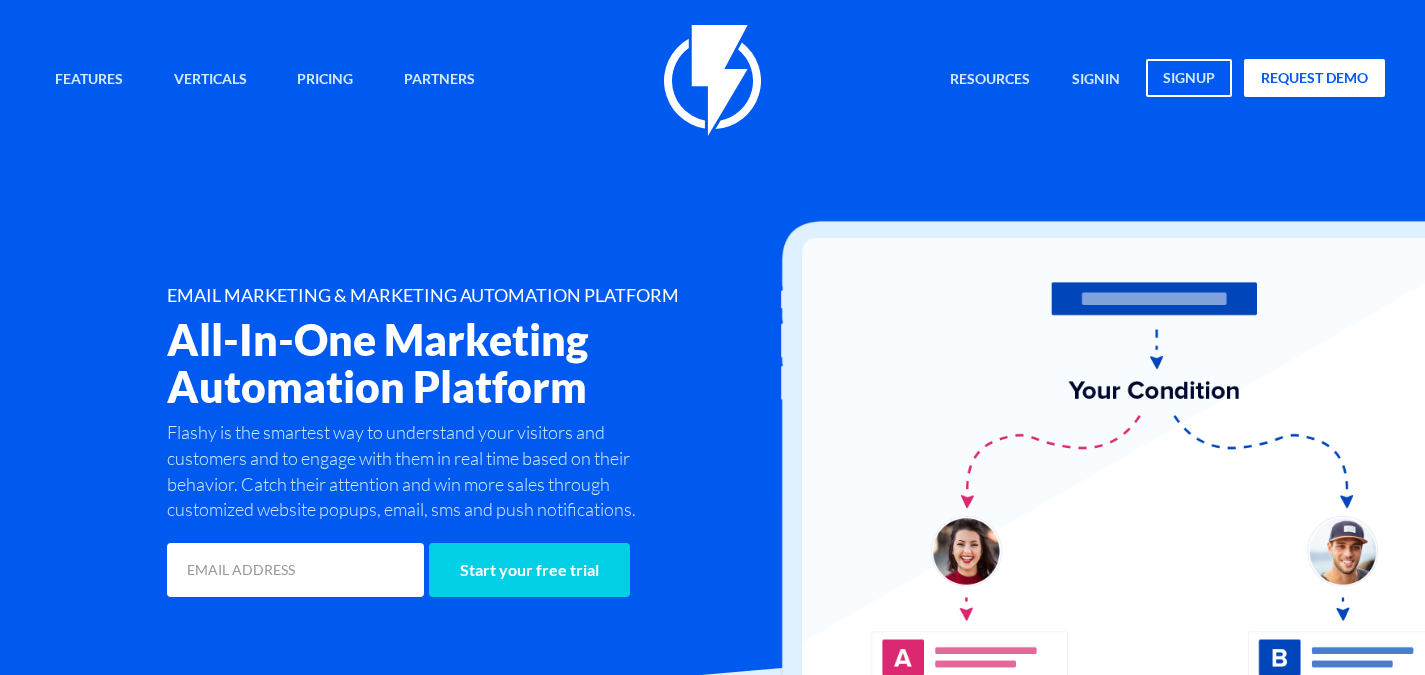scroll, scrollTop: 0, scrollLeft: 0, axis: both 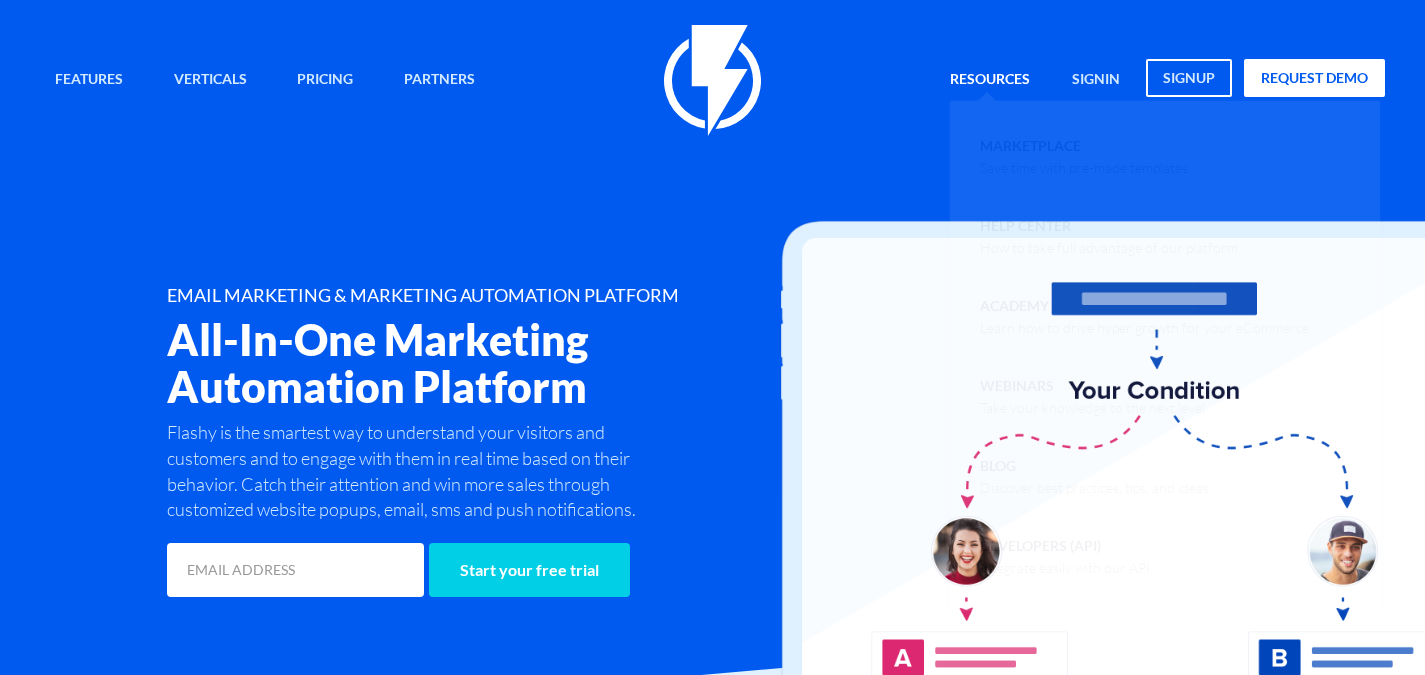 click on "Resources" at bounding box center [990, 80] 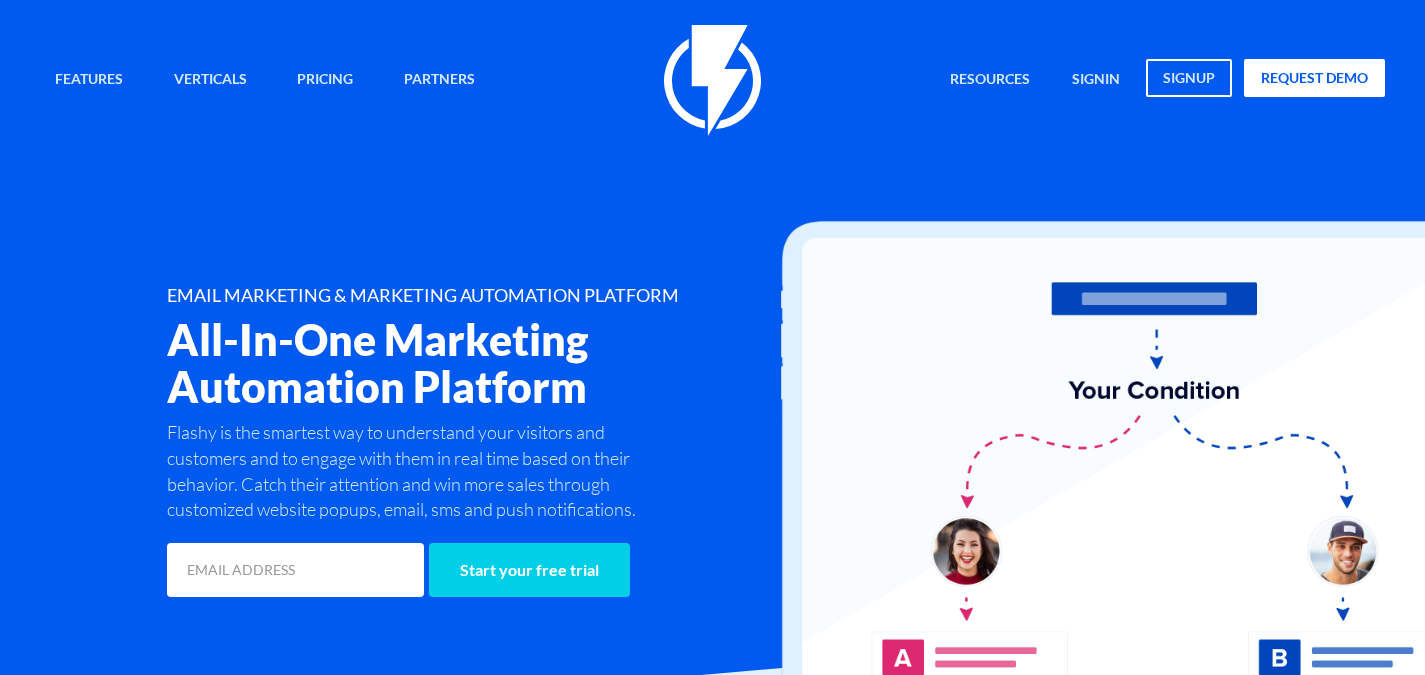 scroll, scrollTop: 0, scrollLeft: 0, axis: both 